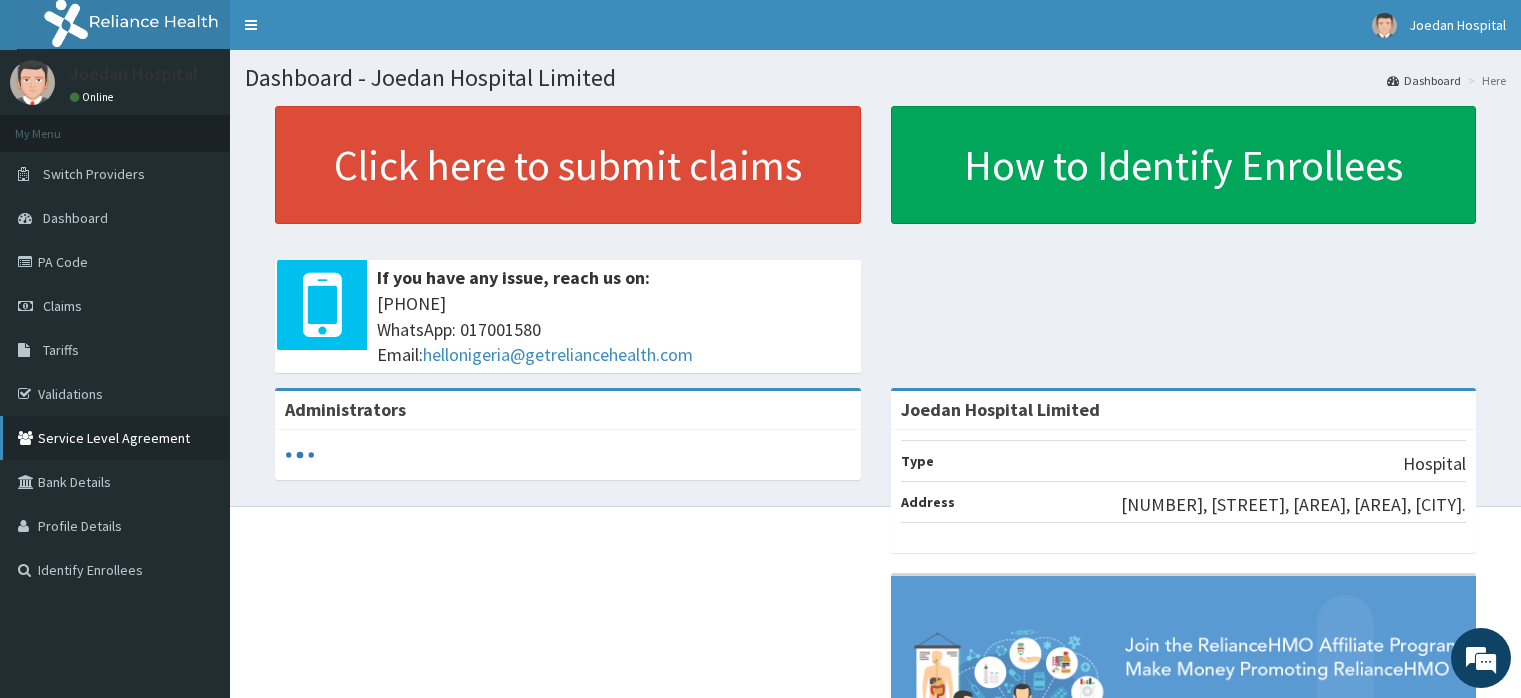 scroll, scrollTop: 0, scrollLeft: 0, axis: both 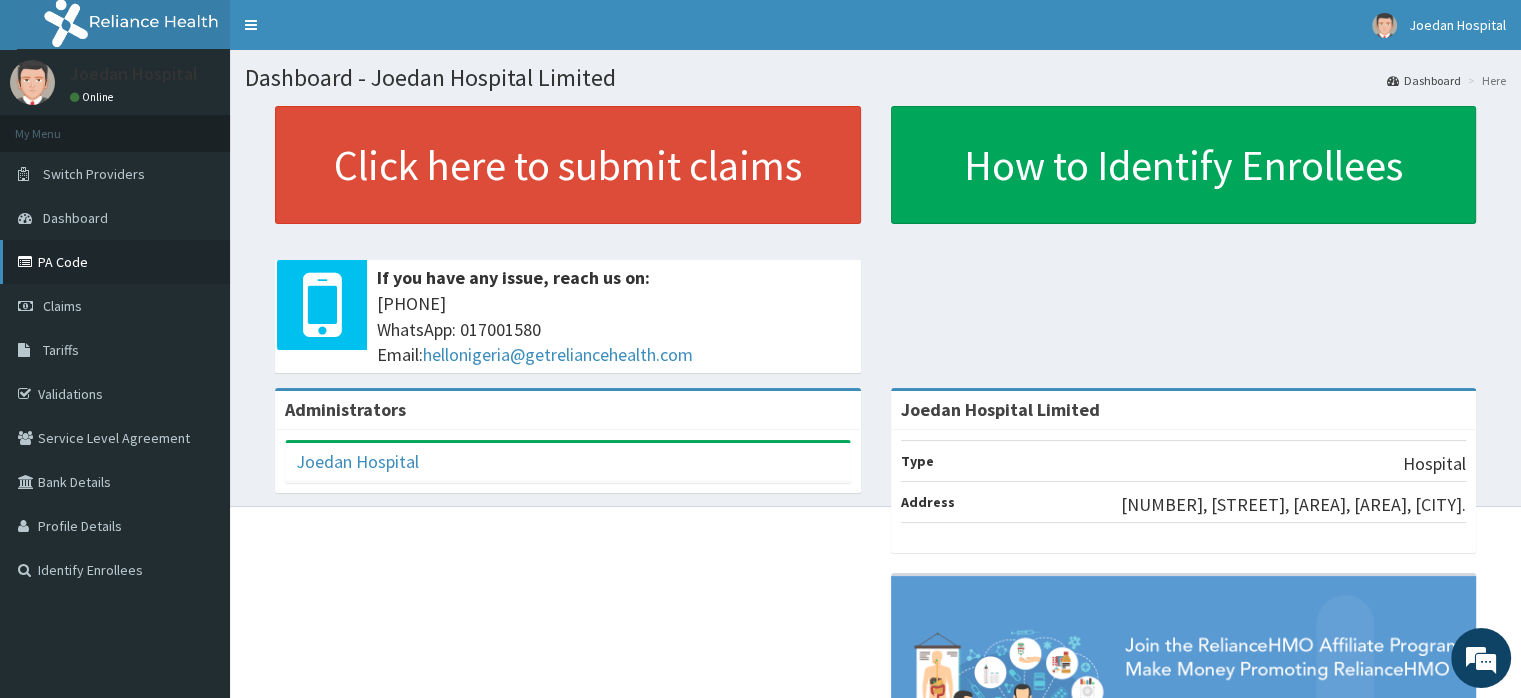click on "PA Code" at bounding box center (115, 262) 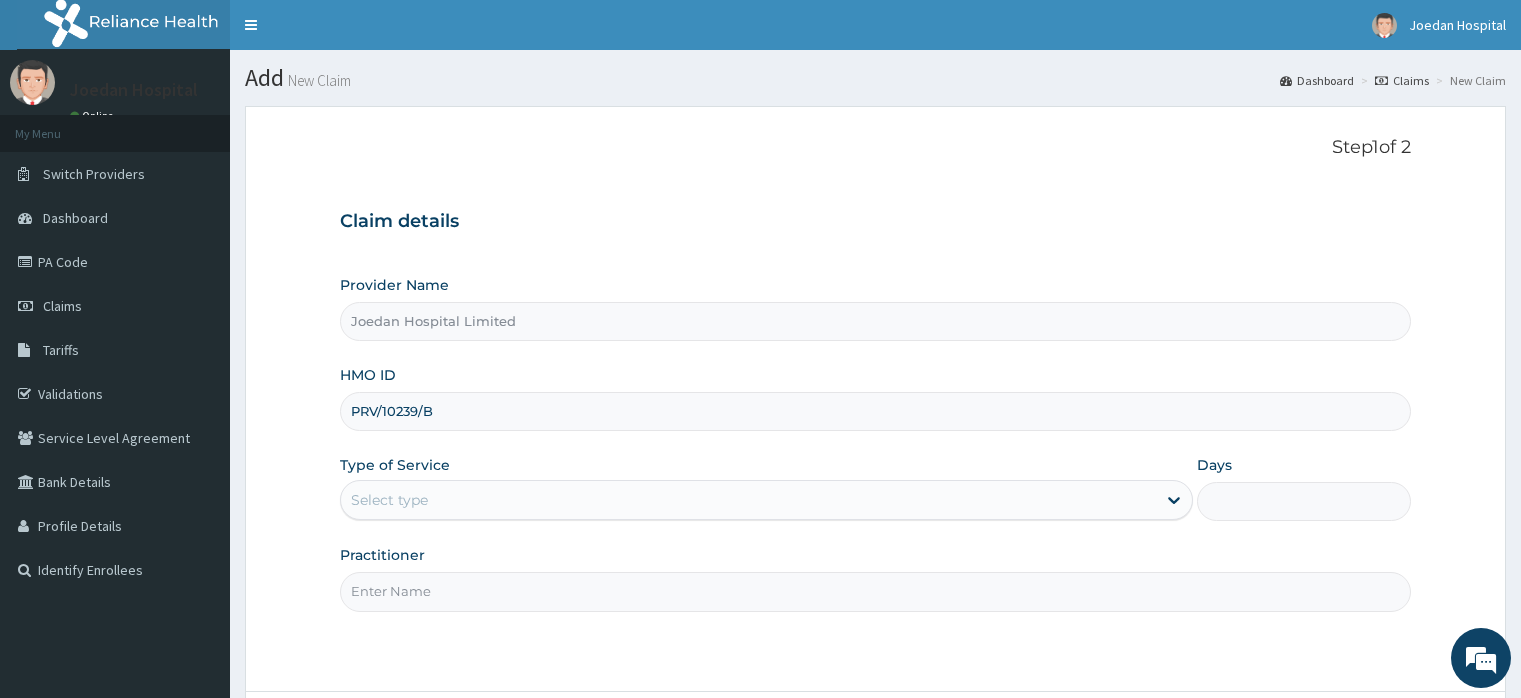 scroll, scrollTop: 0, scrollLeft: 0, axis: both 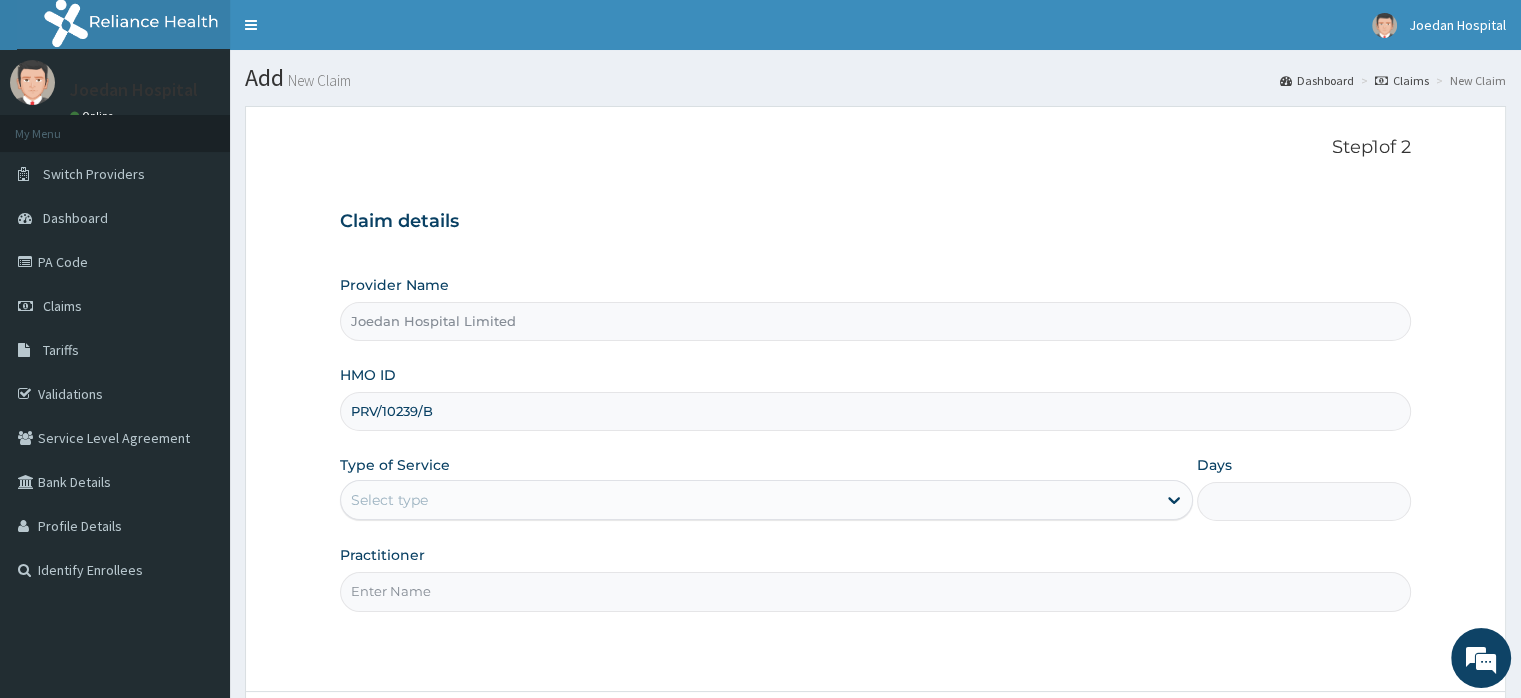 type on "PRV/10239/B" 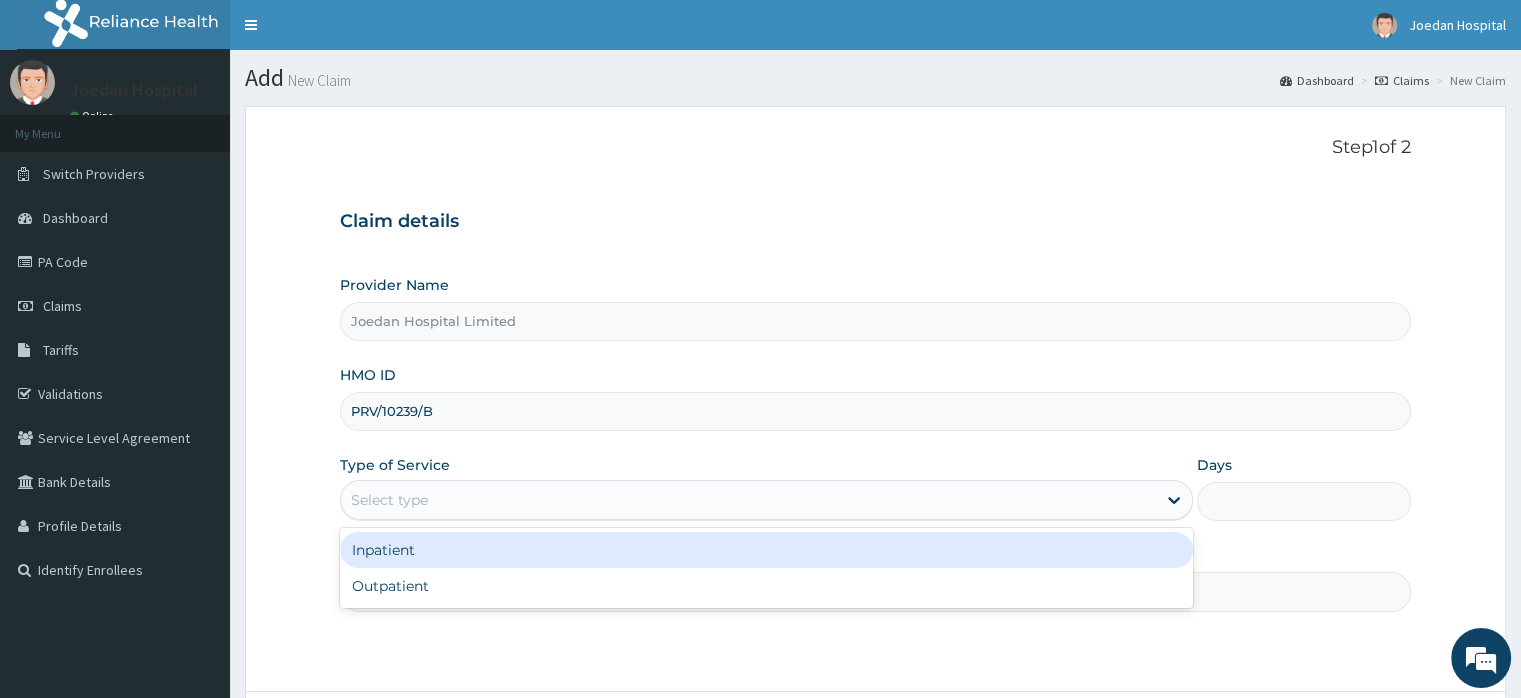 click on "Select type" at bounding box center (748, 500) 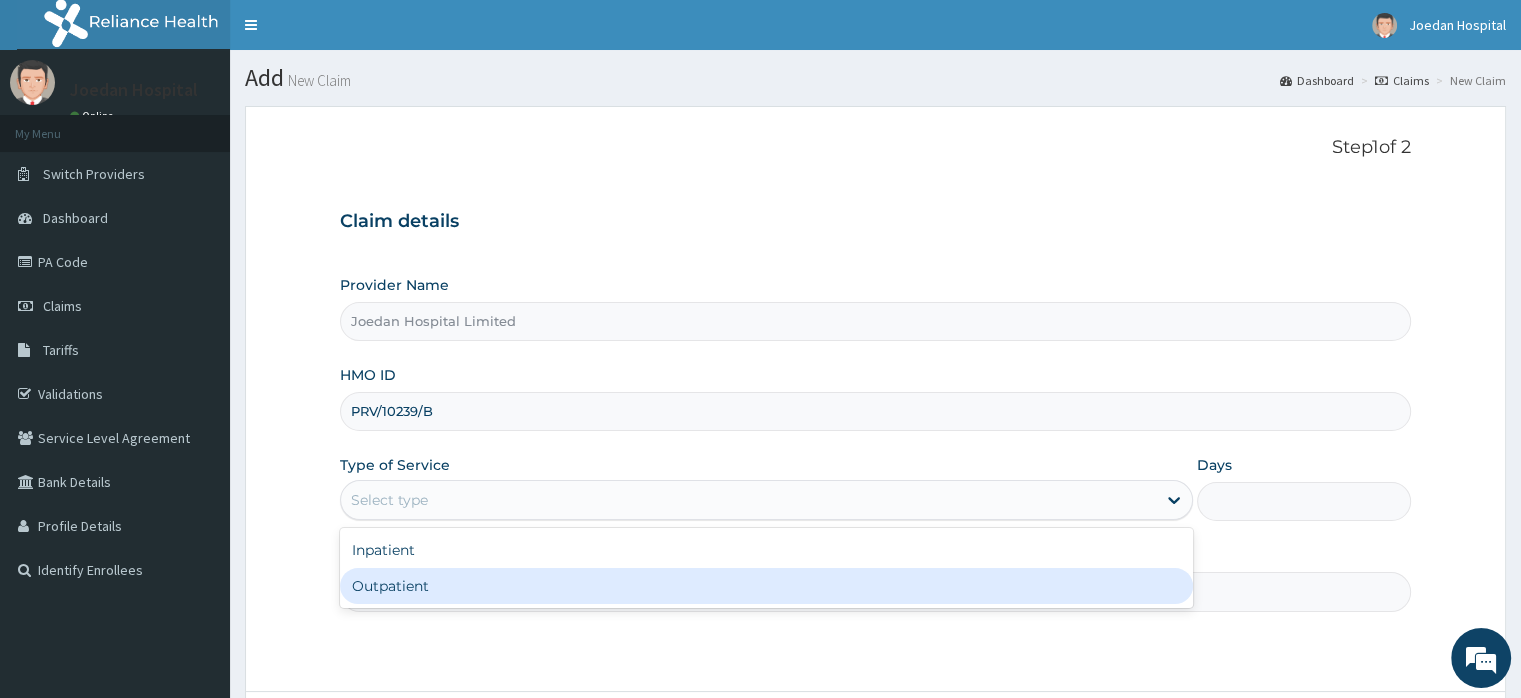 click on "Outpatient" at bounding box center (766, 586) 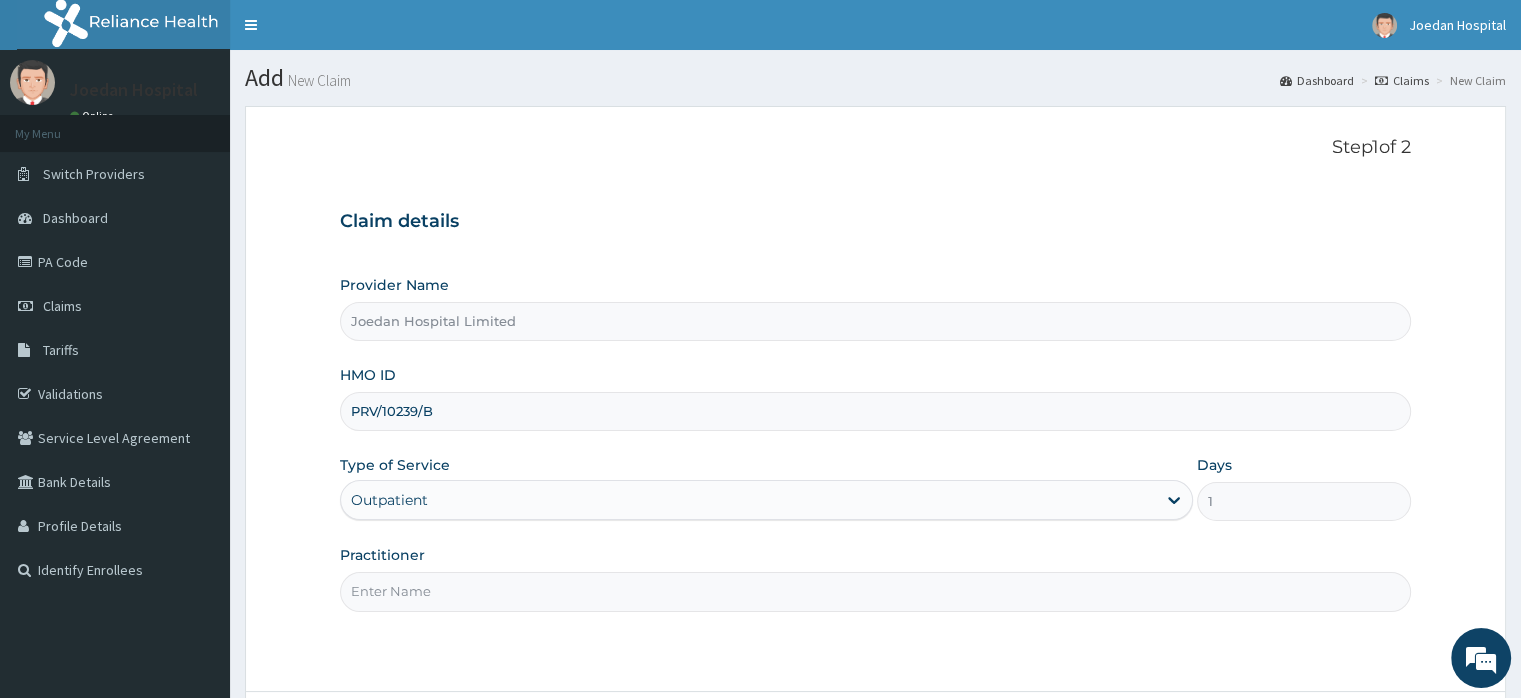 click on "Practitioner" at bounding box center (875, 591) 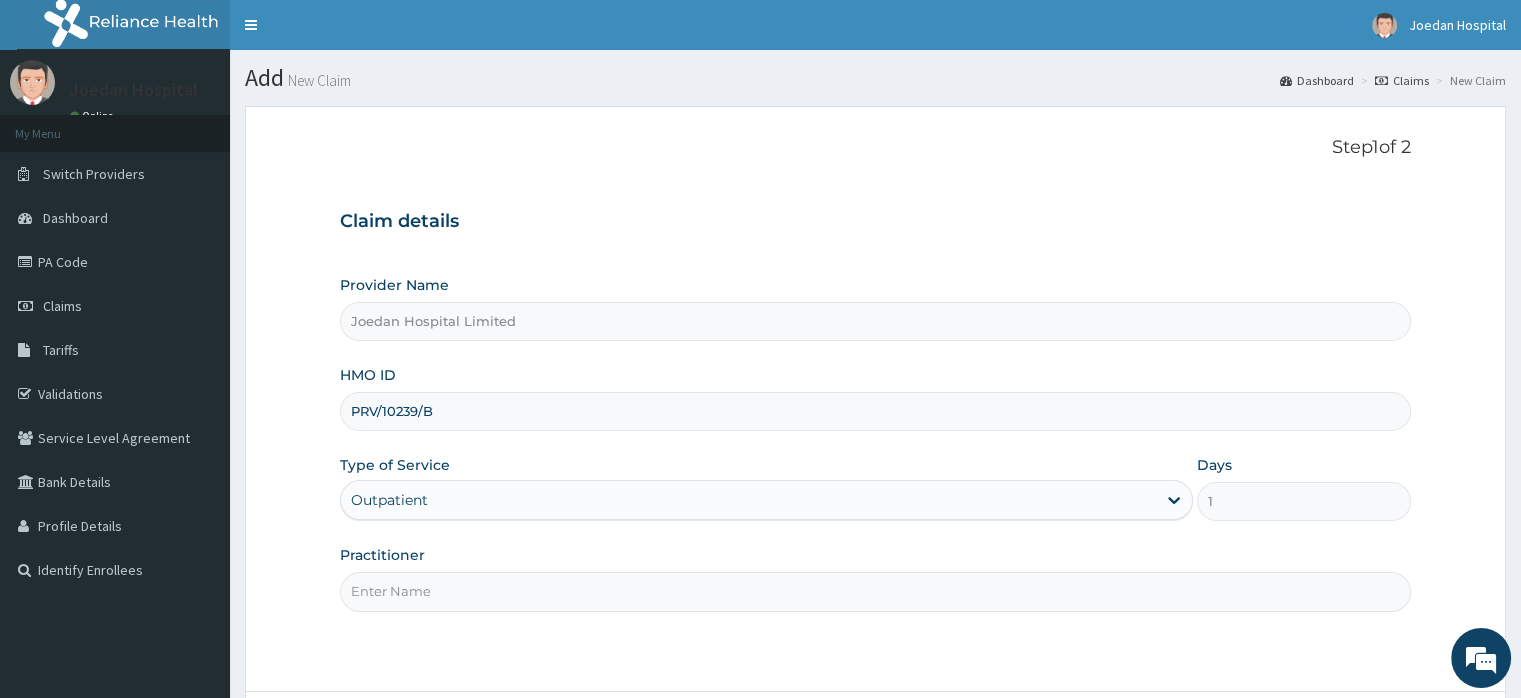 type on "[TITLE] [LAST] [LAST]" 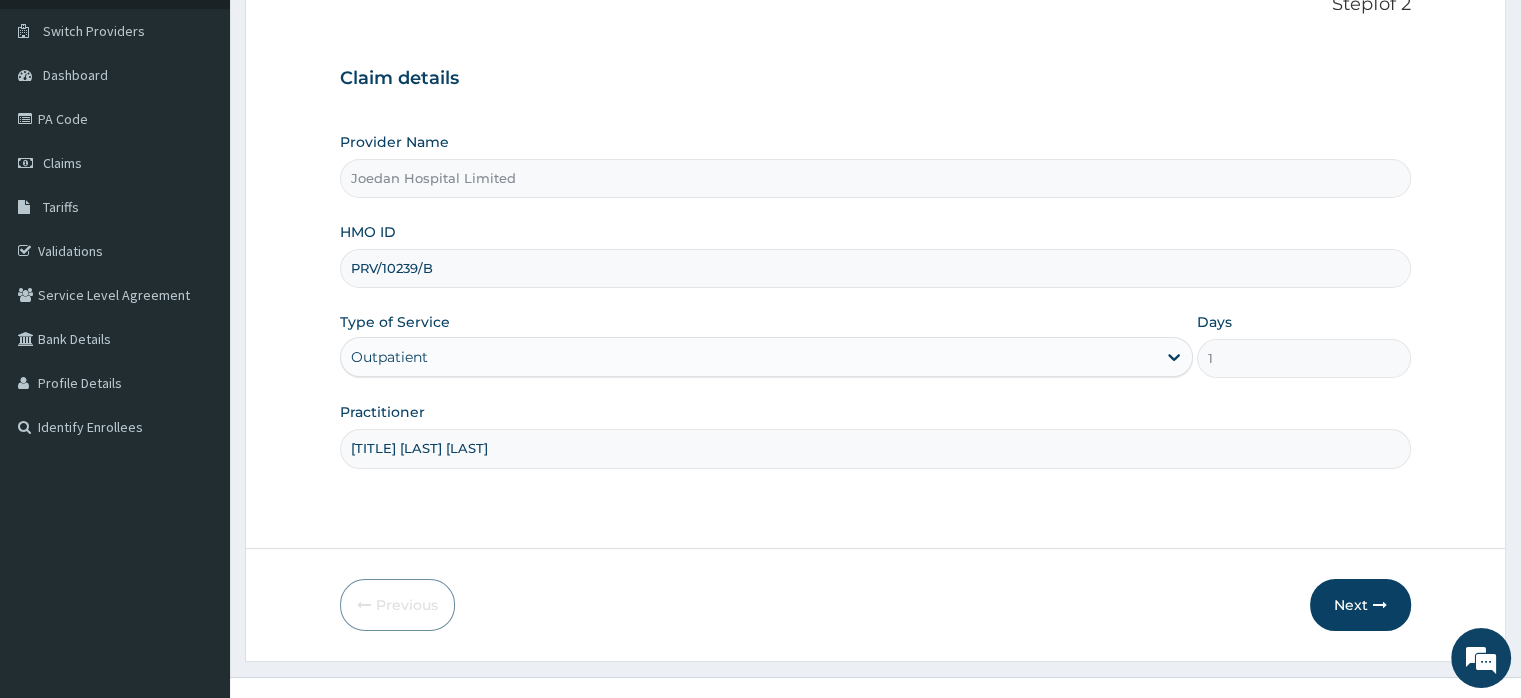 scroll, scrollTop: 172, scrollLeft: 0, axis: vertical 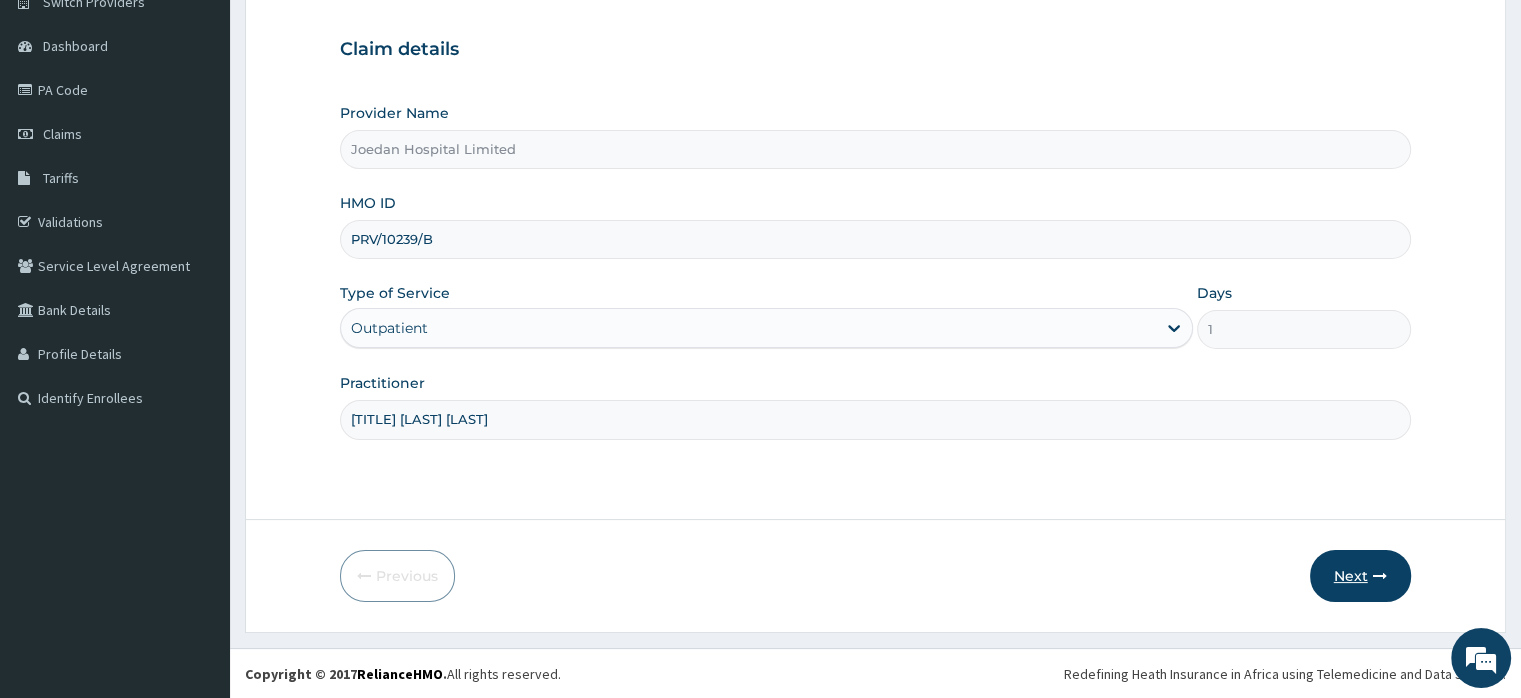 click on "Next" at bounding box center [1360, 576] 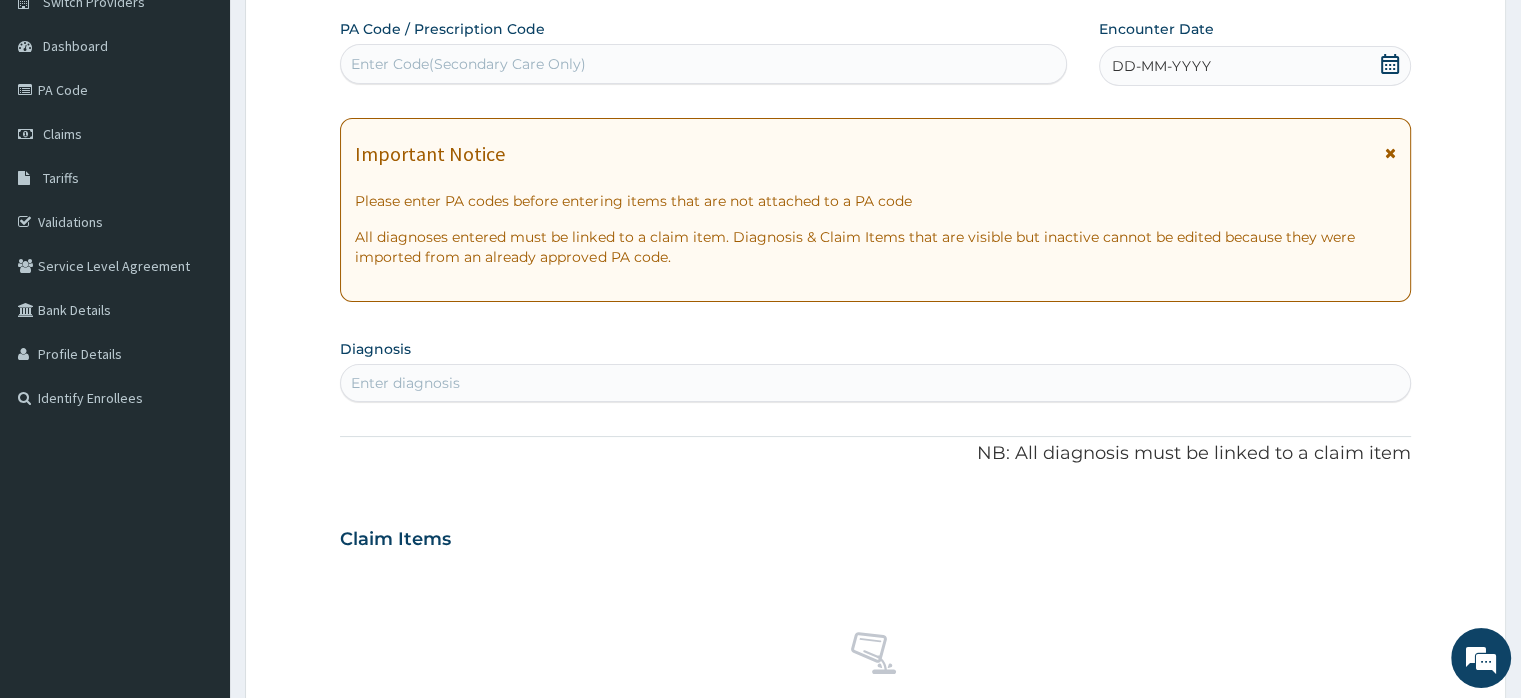 click on "Enter Code(Secondary Care Only)" at bounding box center [468, 64] 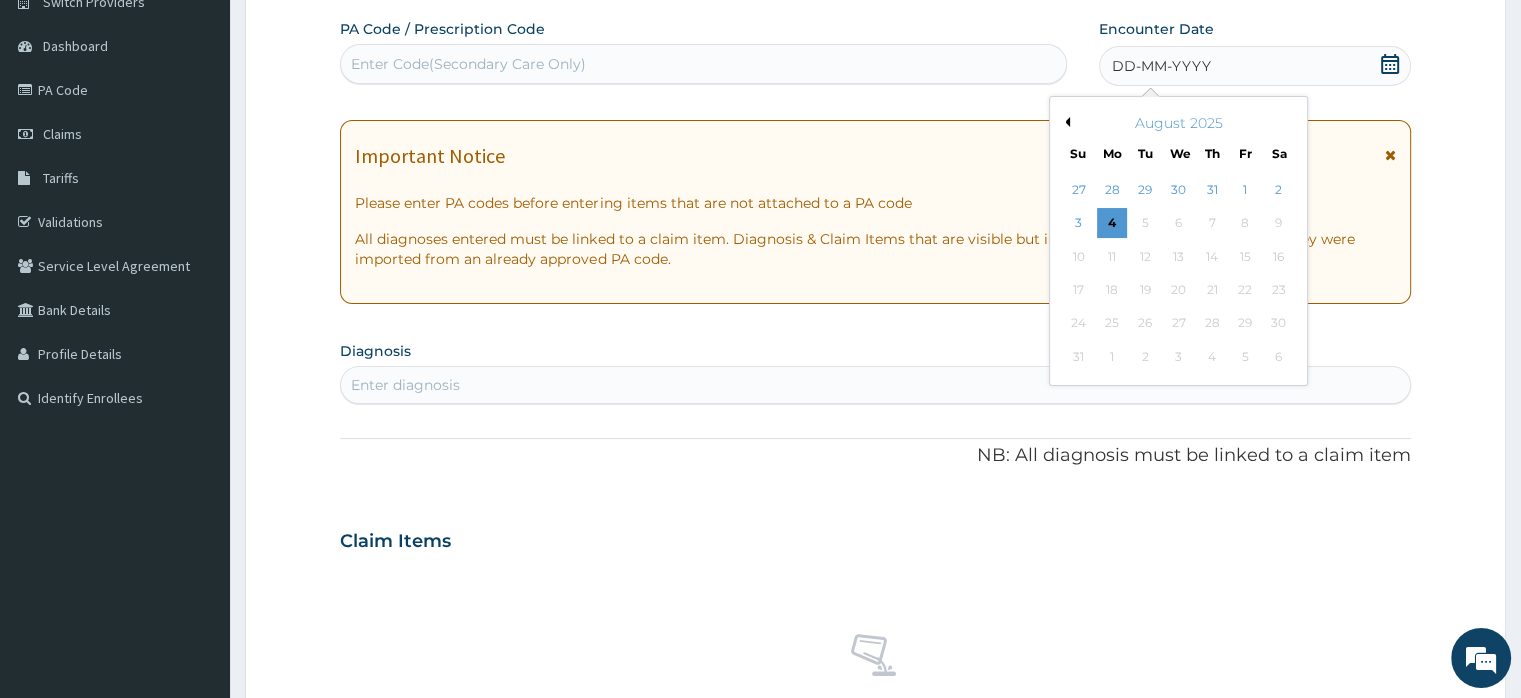 click on "Previous Month" at bounding box center (1065, 122) 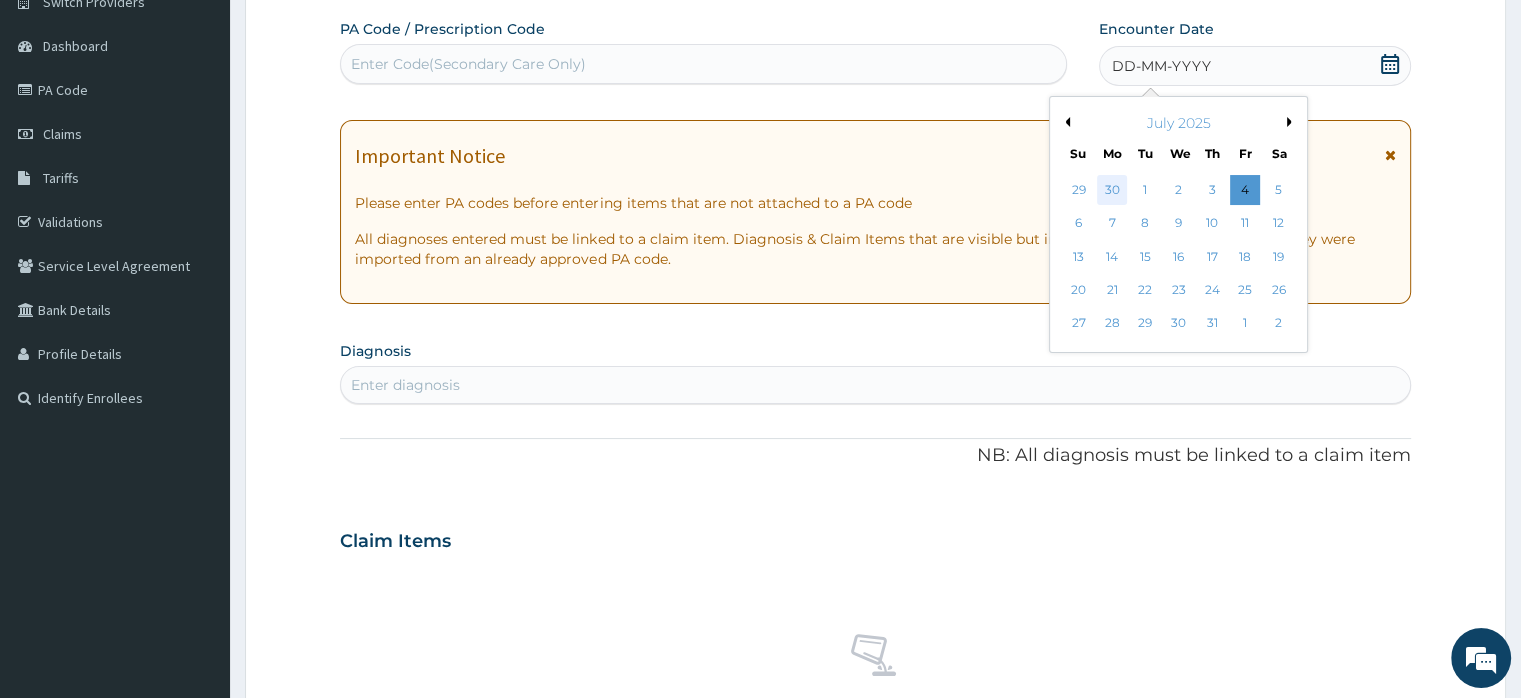 click on "30" at bounding box center (1112, 190) 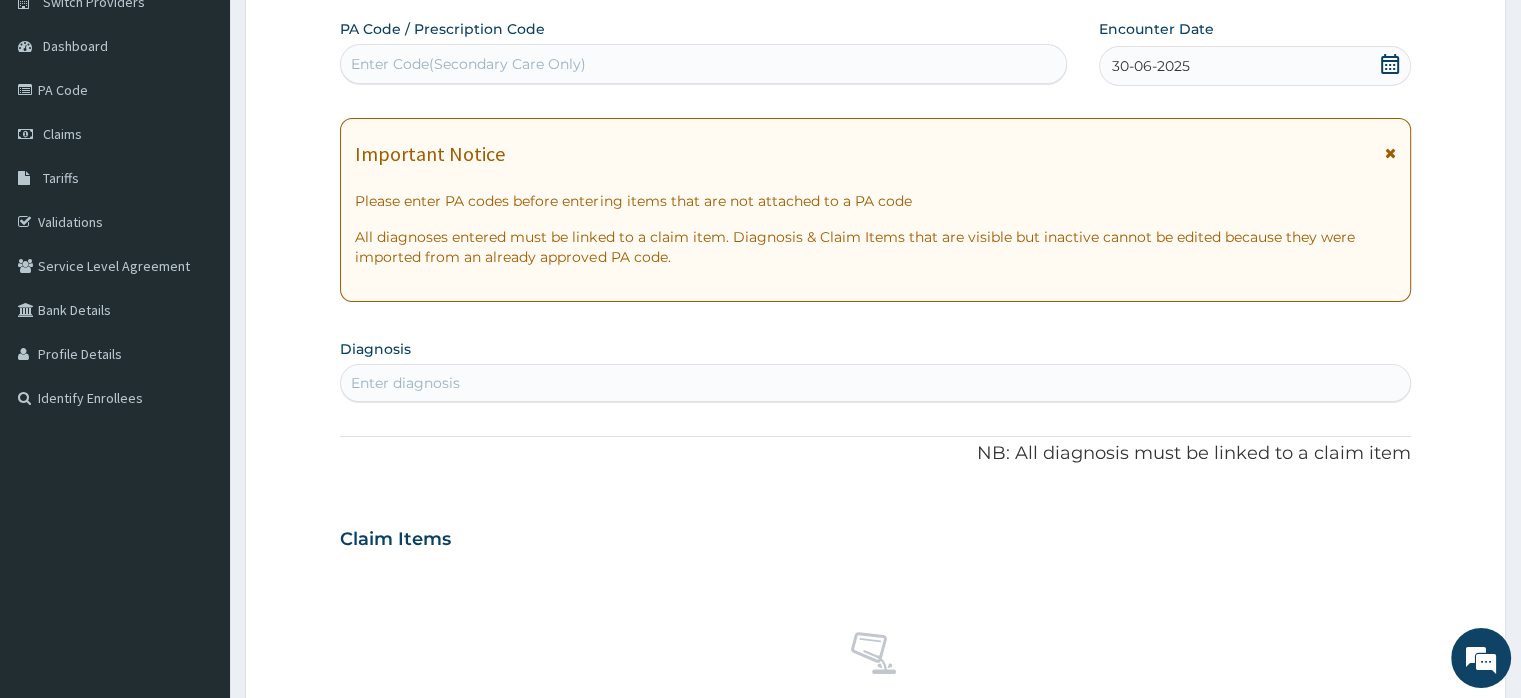 click on "Enter diagnosis" at bounding box center (405, 383) 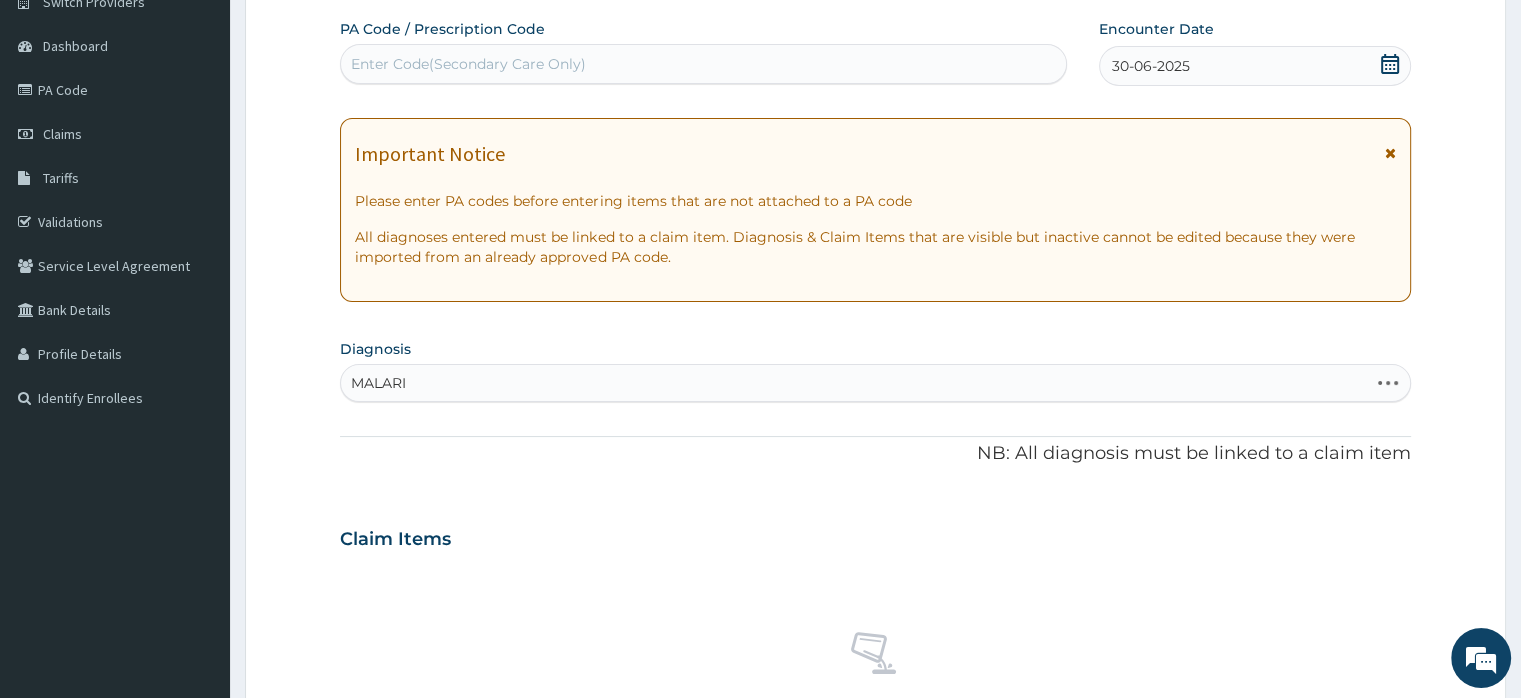 type on "MALARIA" 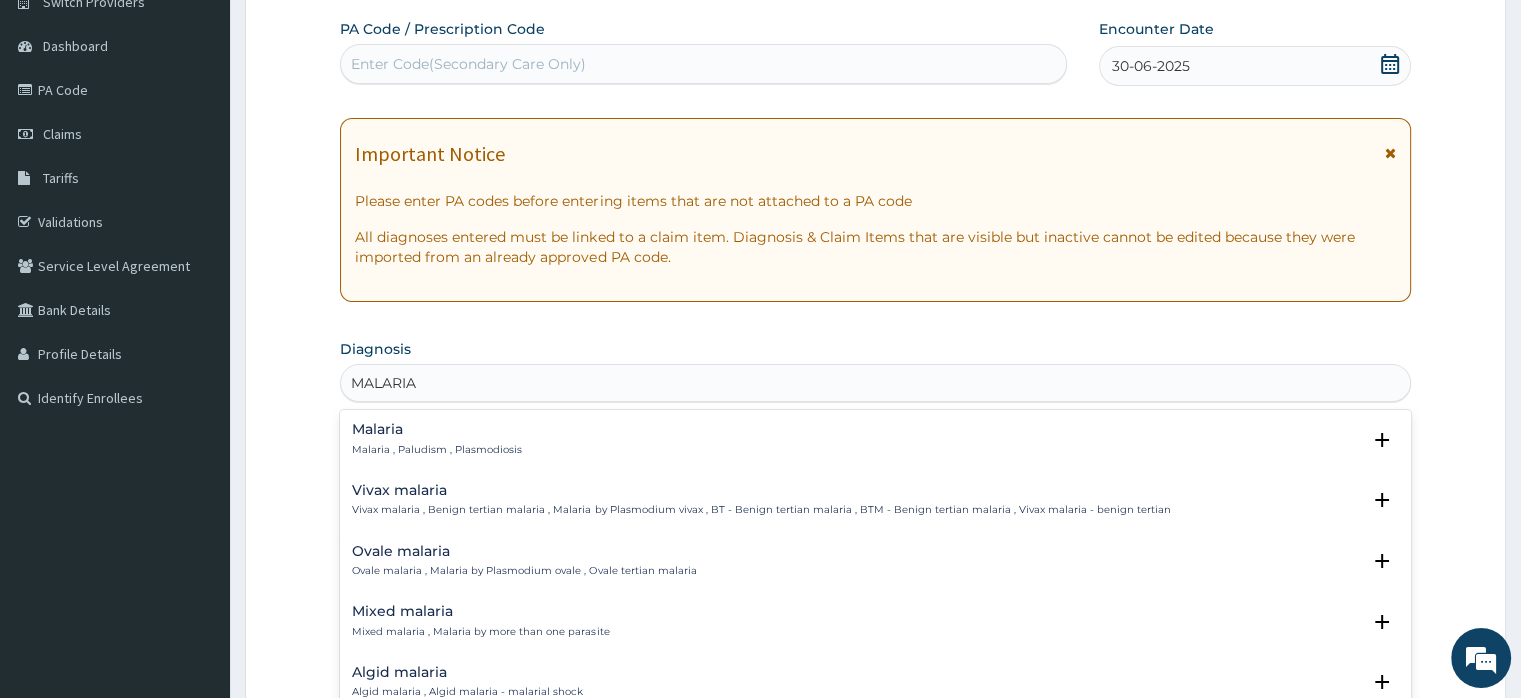 click on "Malaria Malaria , Paludism , Plasmodiosis" at bounding box center (437, 439) 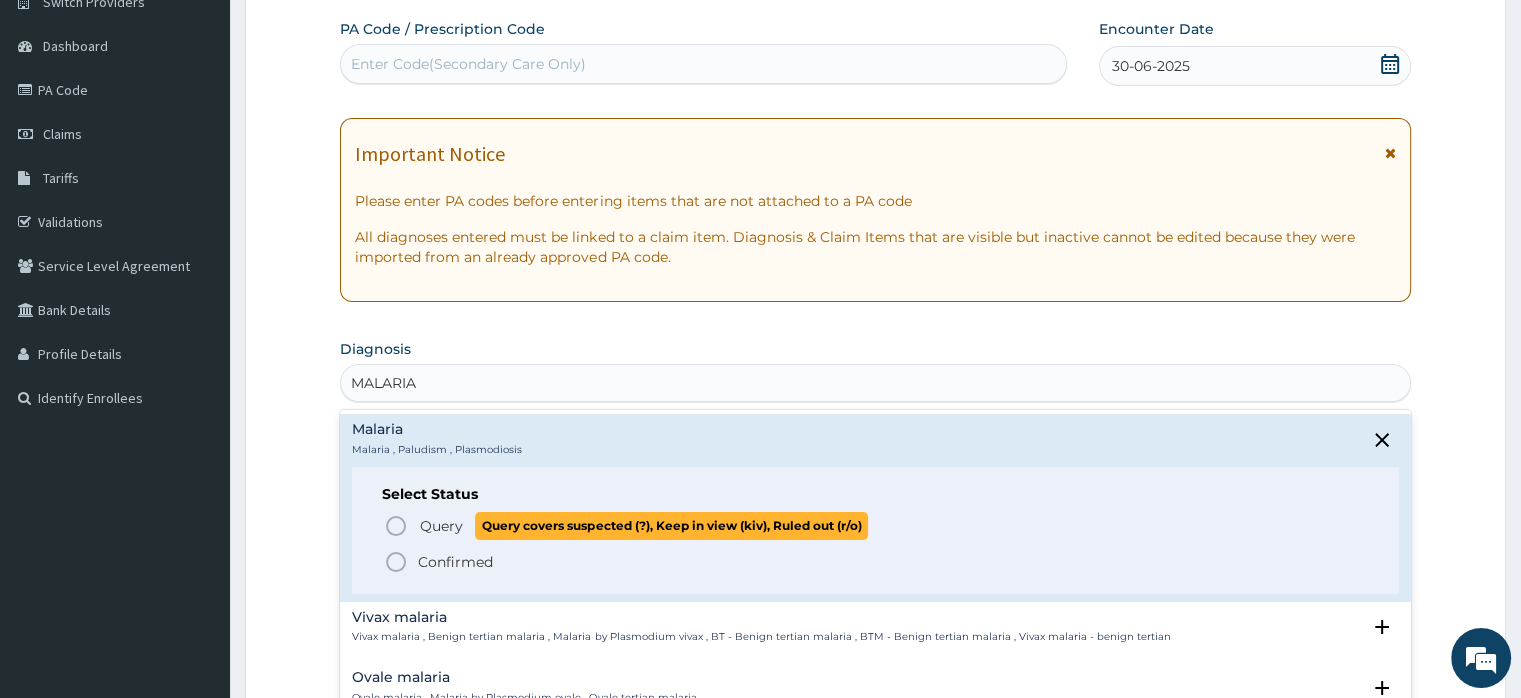 click 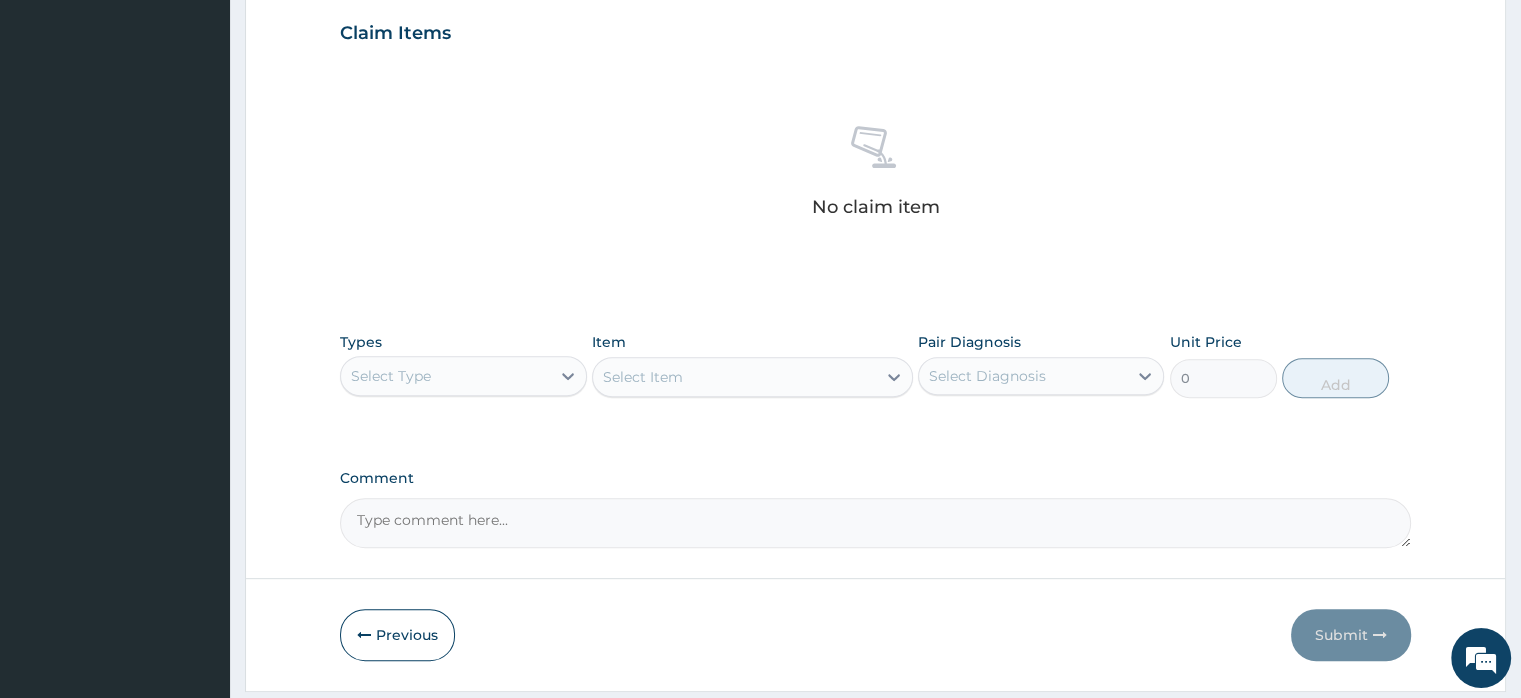 scroll, scrollTop: 742, scrollLeft: 0, axis: vertical 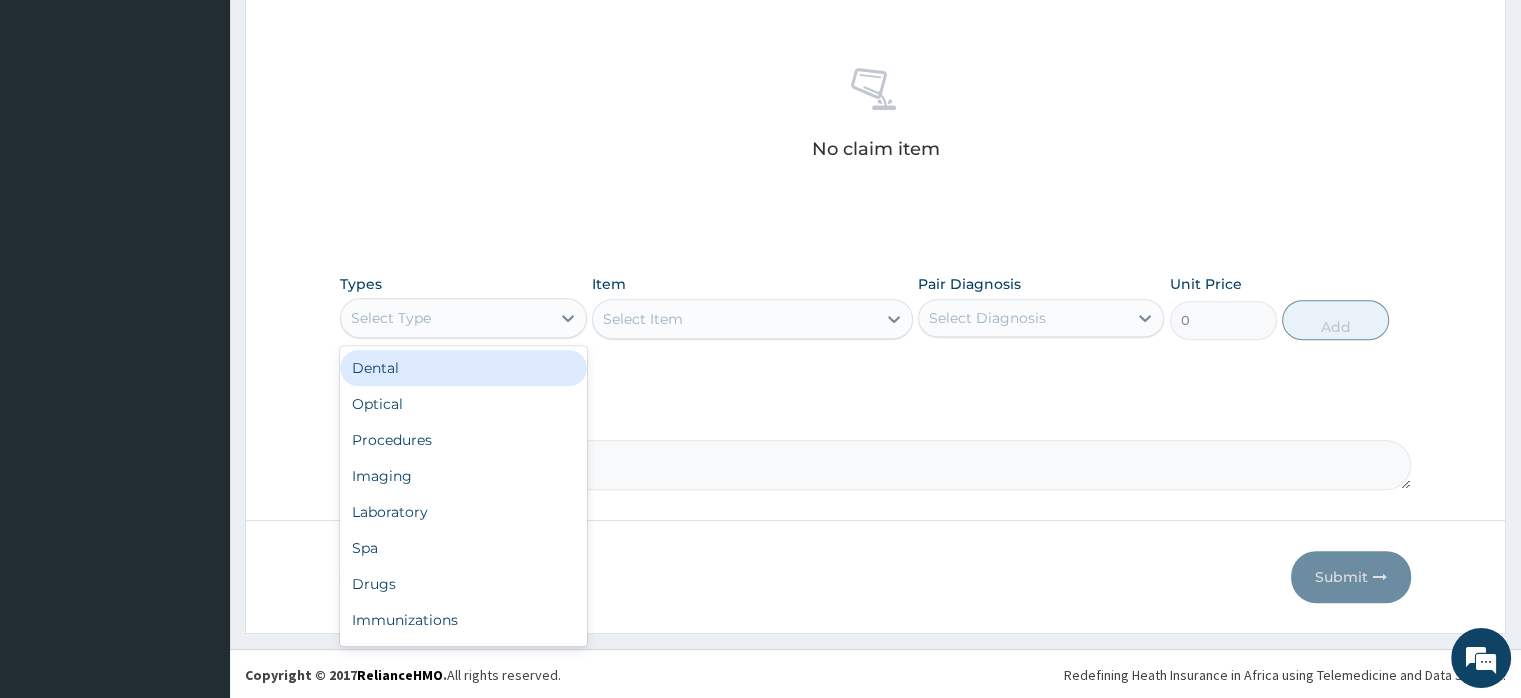 click on "Select Type" at bounding box center [391, 318] 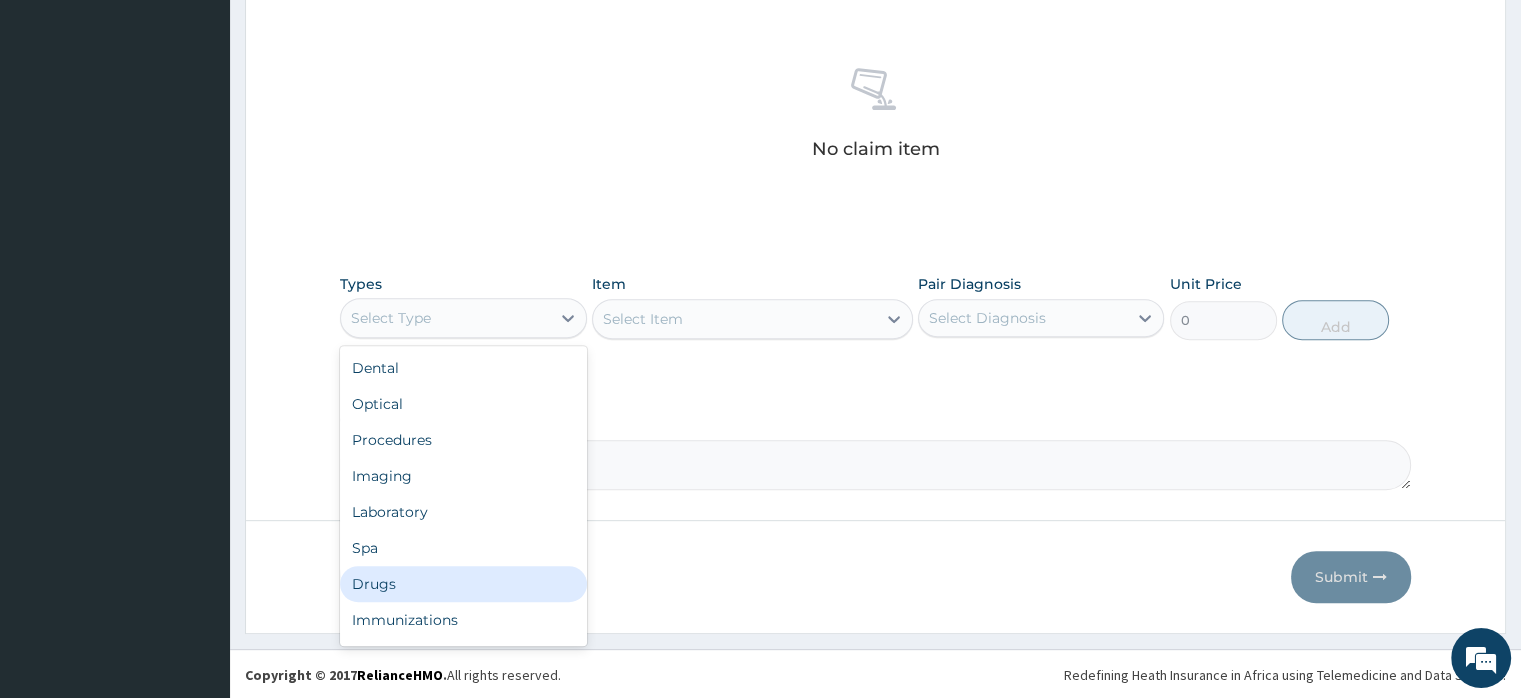 click on "Drugs" at bounding box center [463, 584] 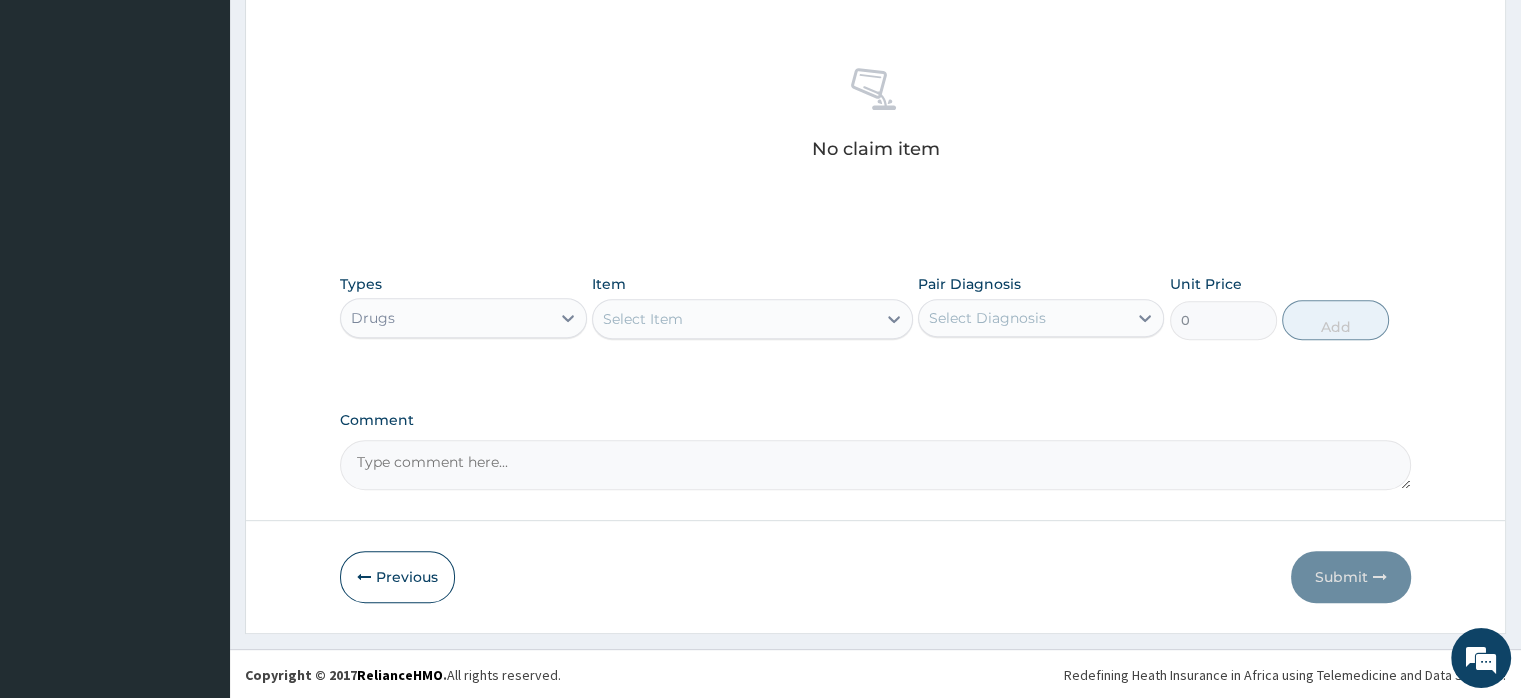 click on "Select Item" at bounding box center (643, 319) 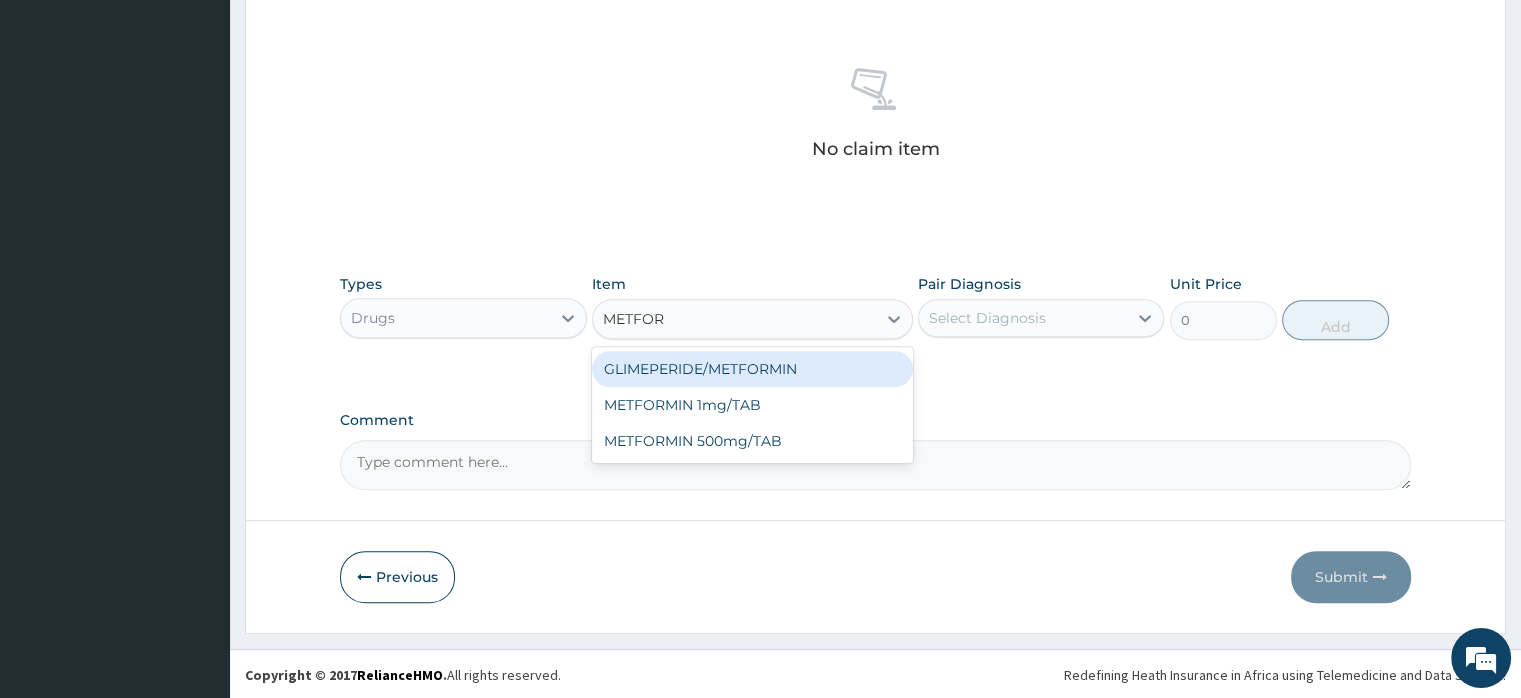 type on "METFORM" 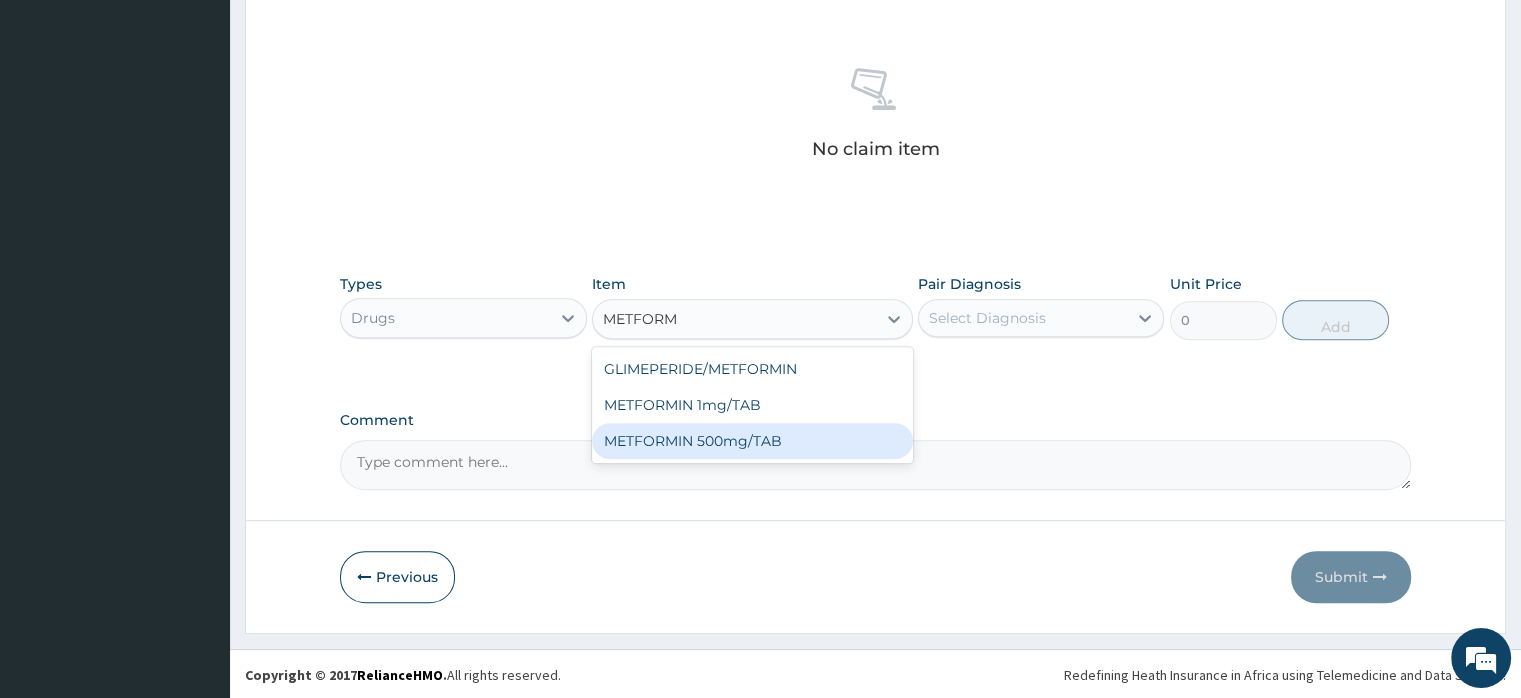 click on "METFORMIN 500mg/TAB" at bounding box center (752, 441) 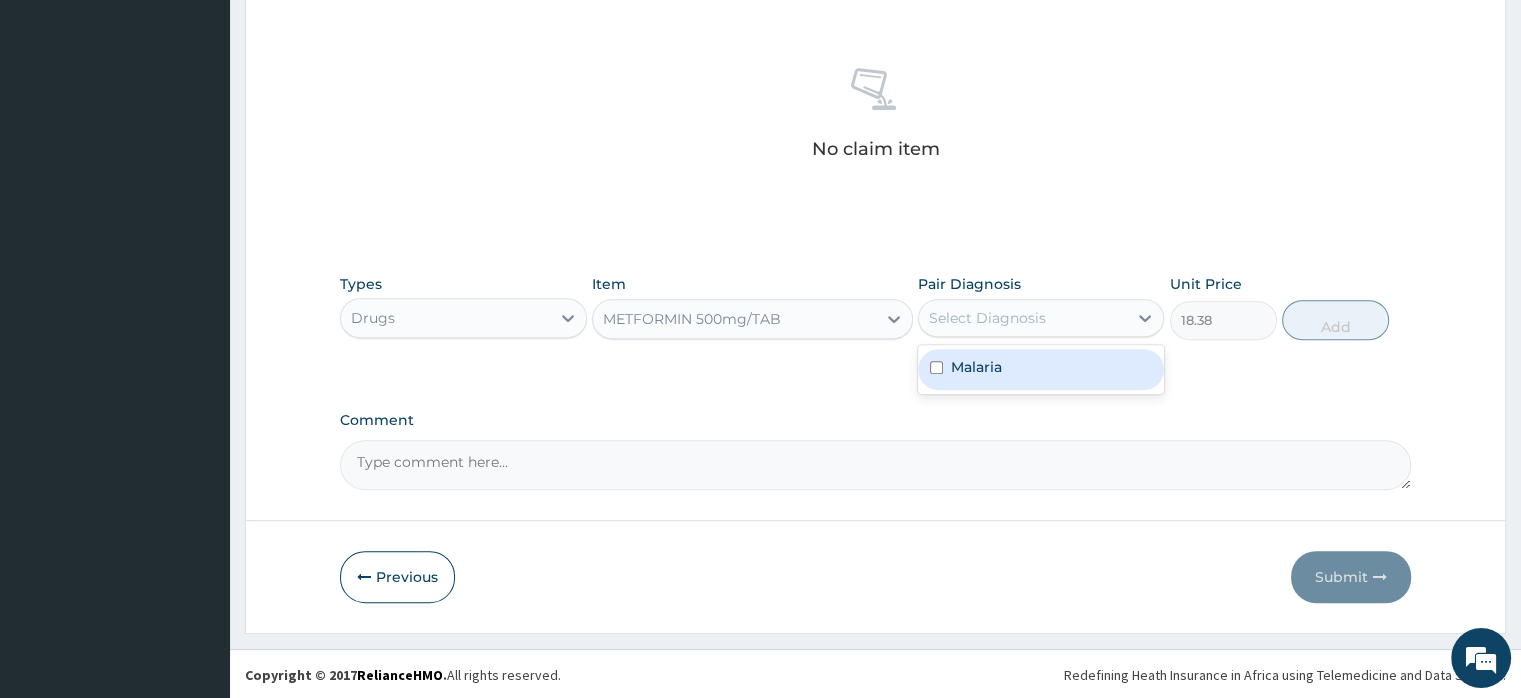 click on "Select Diagnosis" at bounding box center (987, 318) 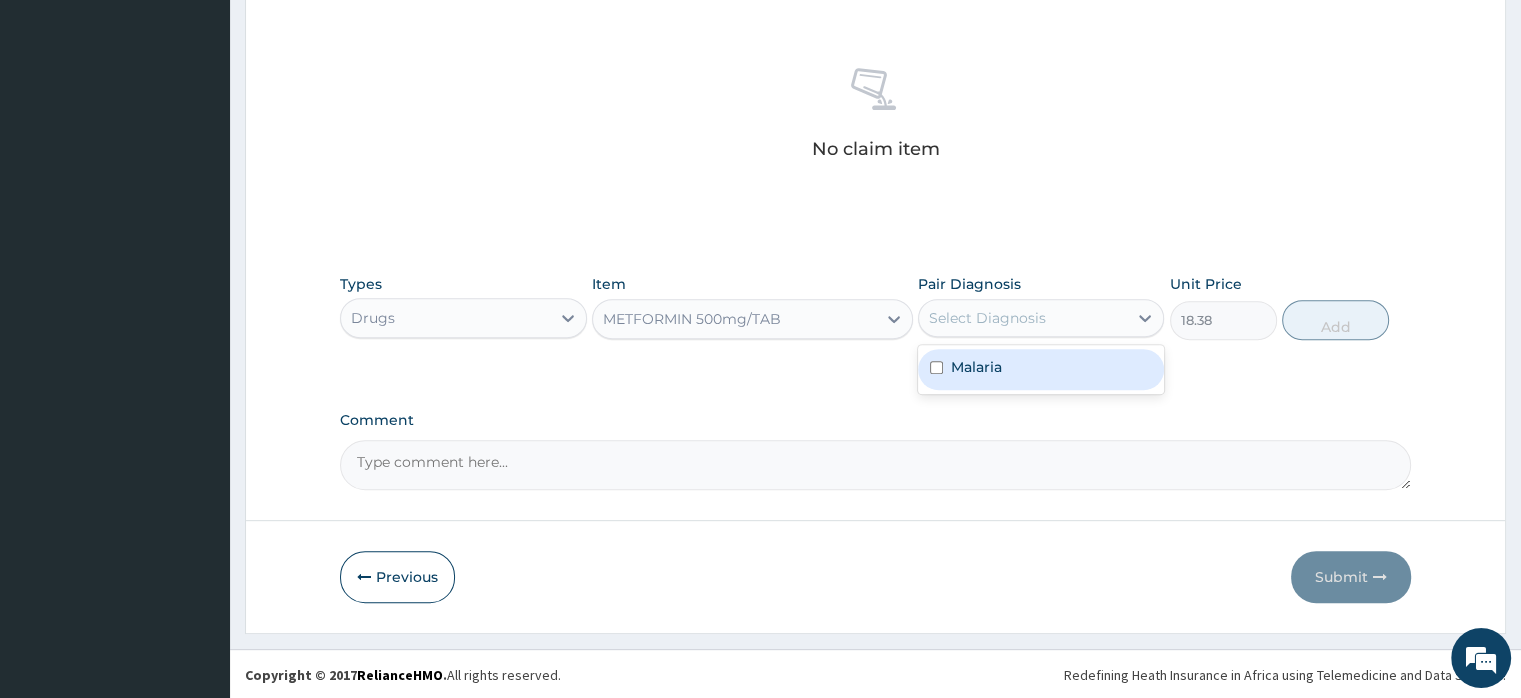 click on "Malaria" at bounding box center (976, 367) 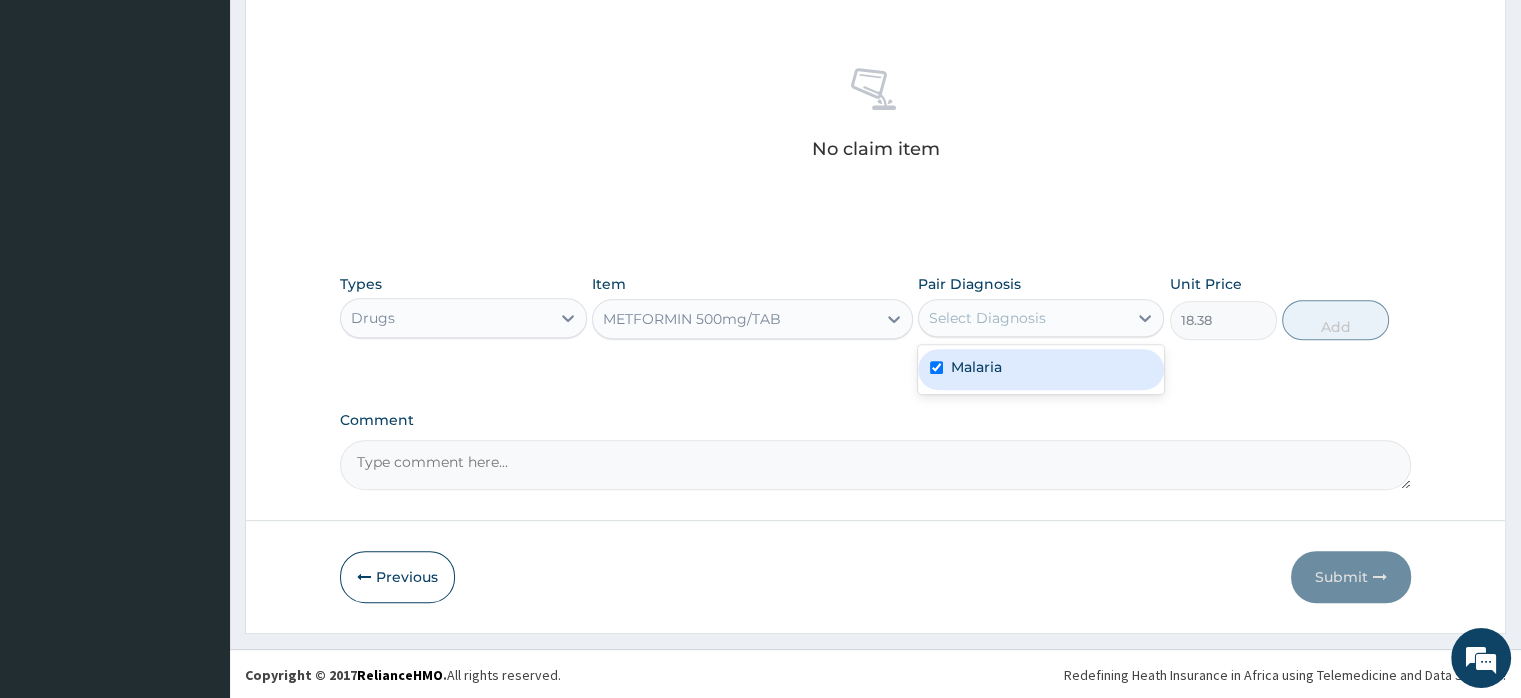 checkbox on "true" 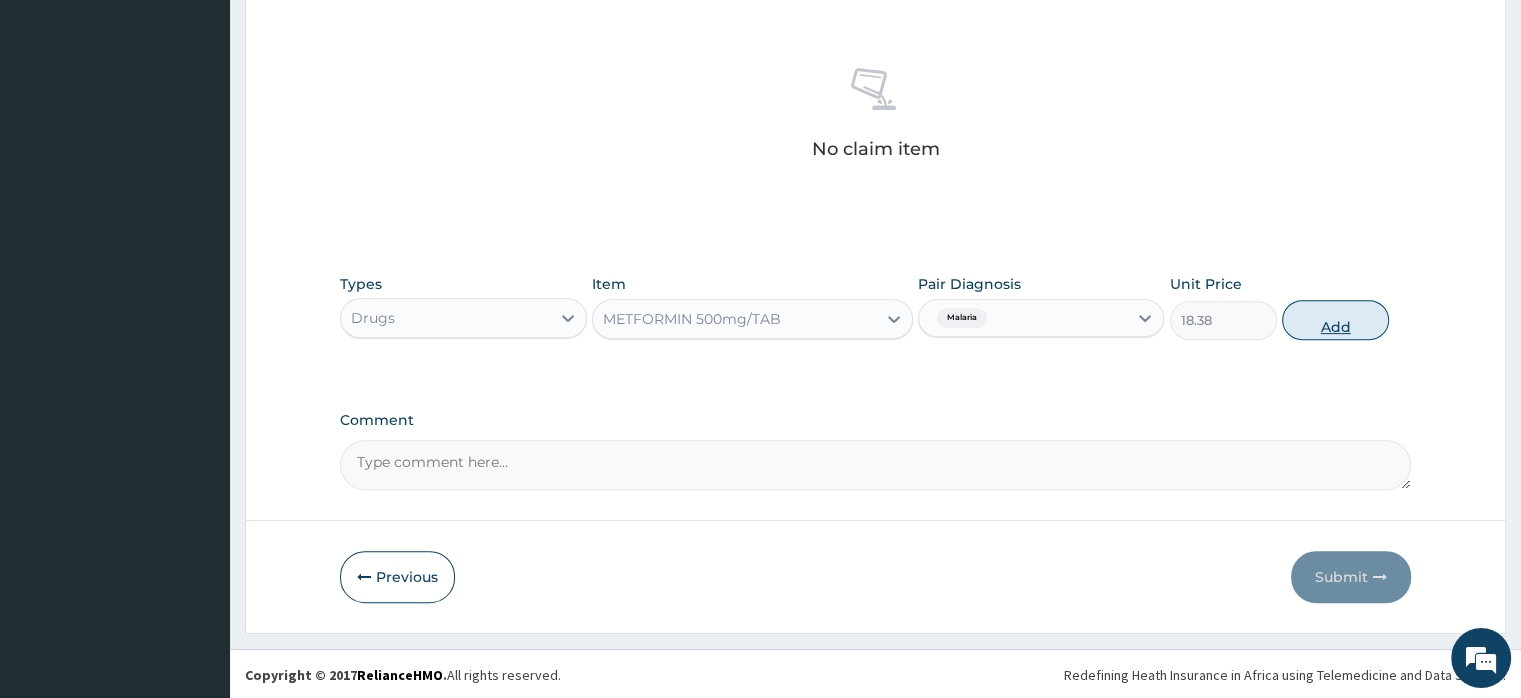 click on "Add" at bounding box center [1335, 320] 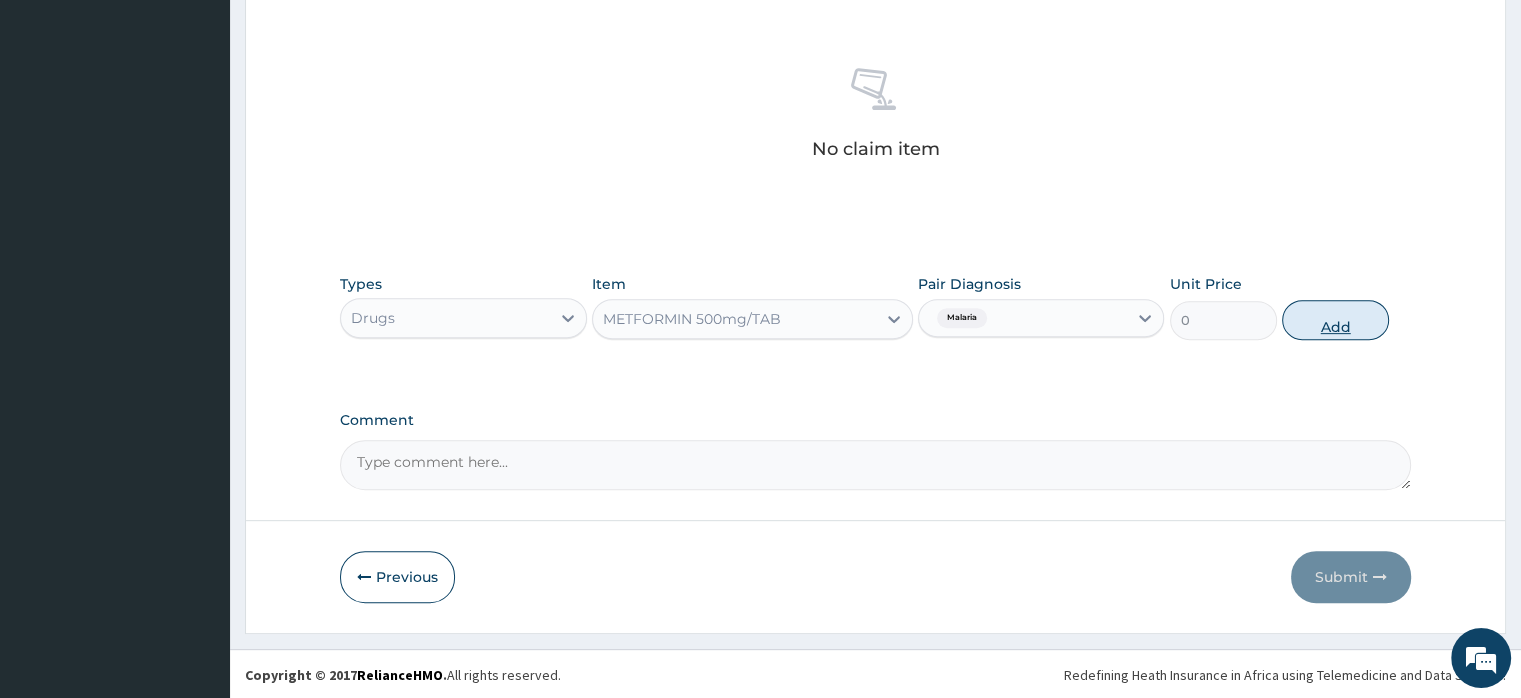 scroll, scrollTop: 646, scrollLeft: 0, axis: vertical 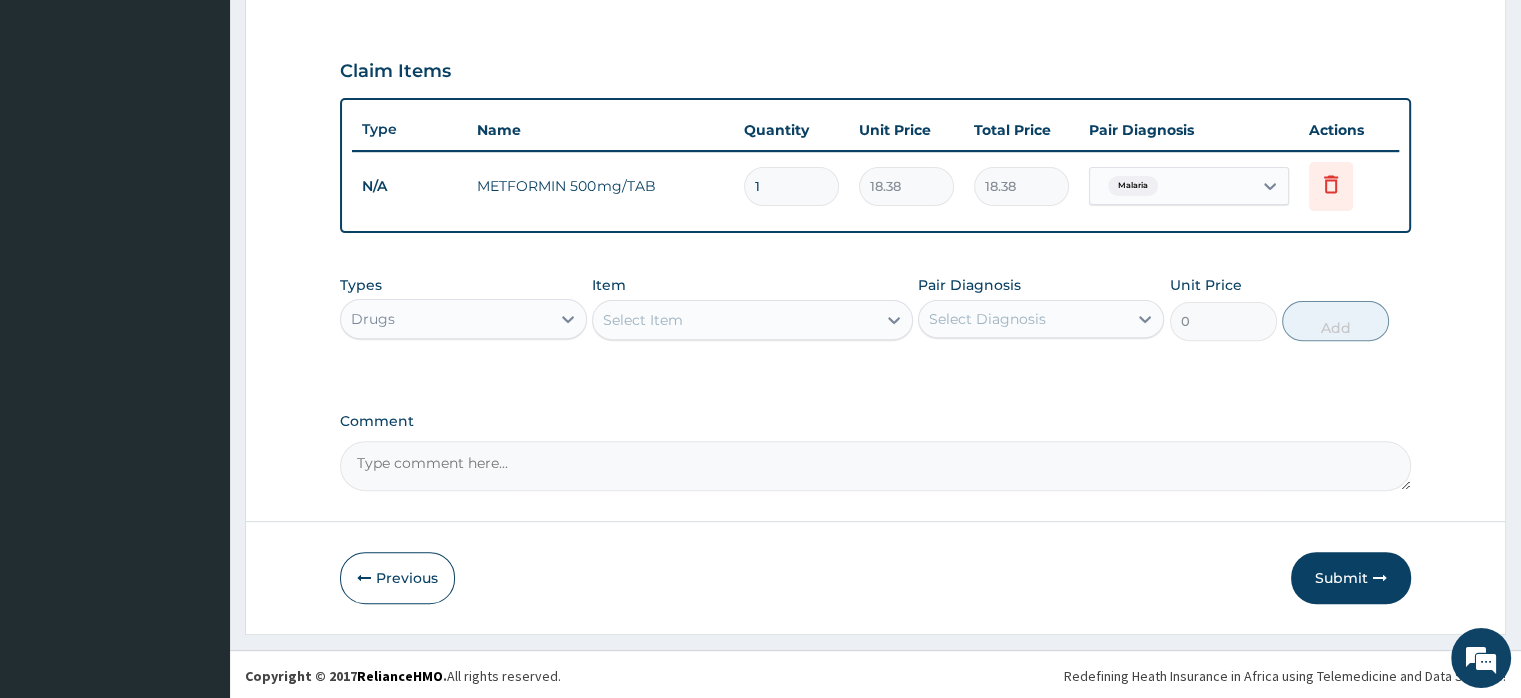 click on "Select Item" at bounding box center (734, 320) 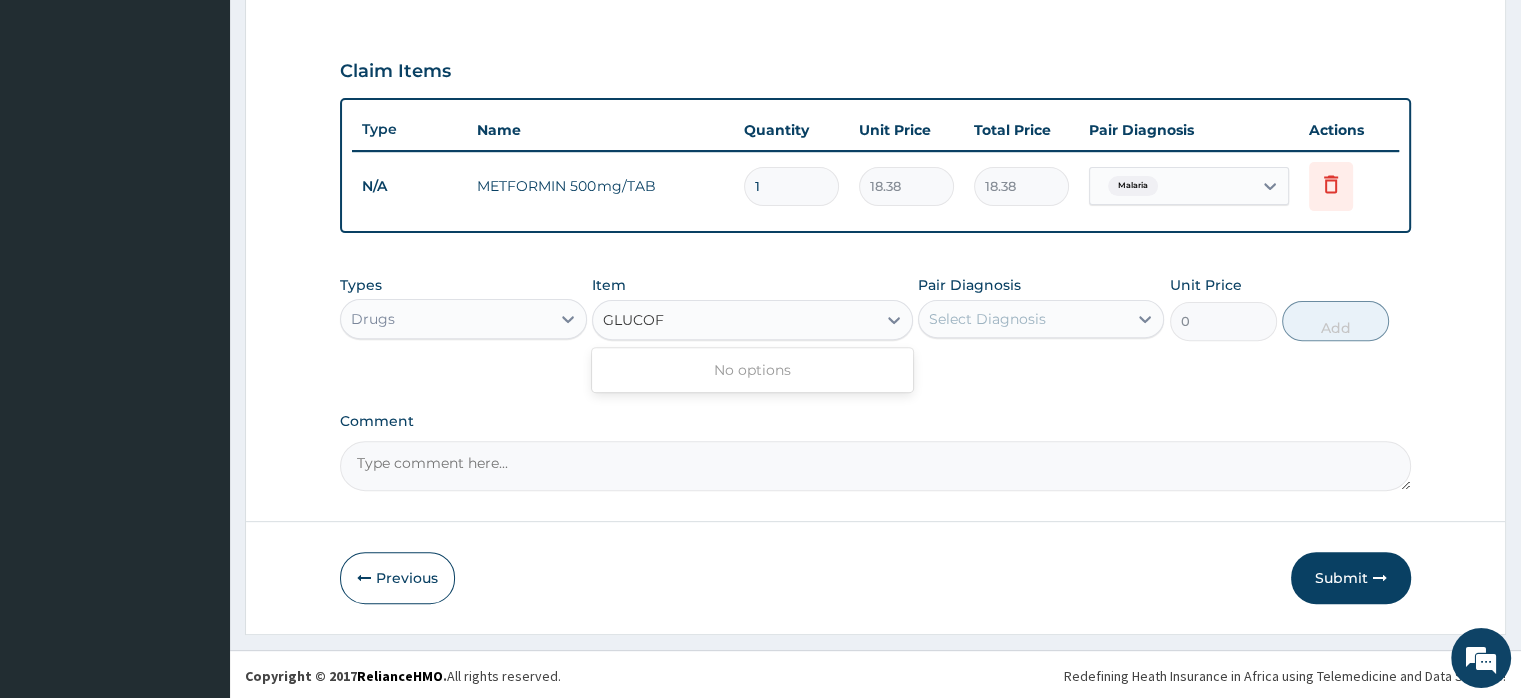type on "GLUCO" 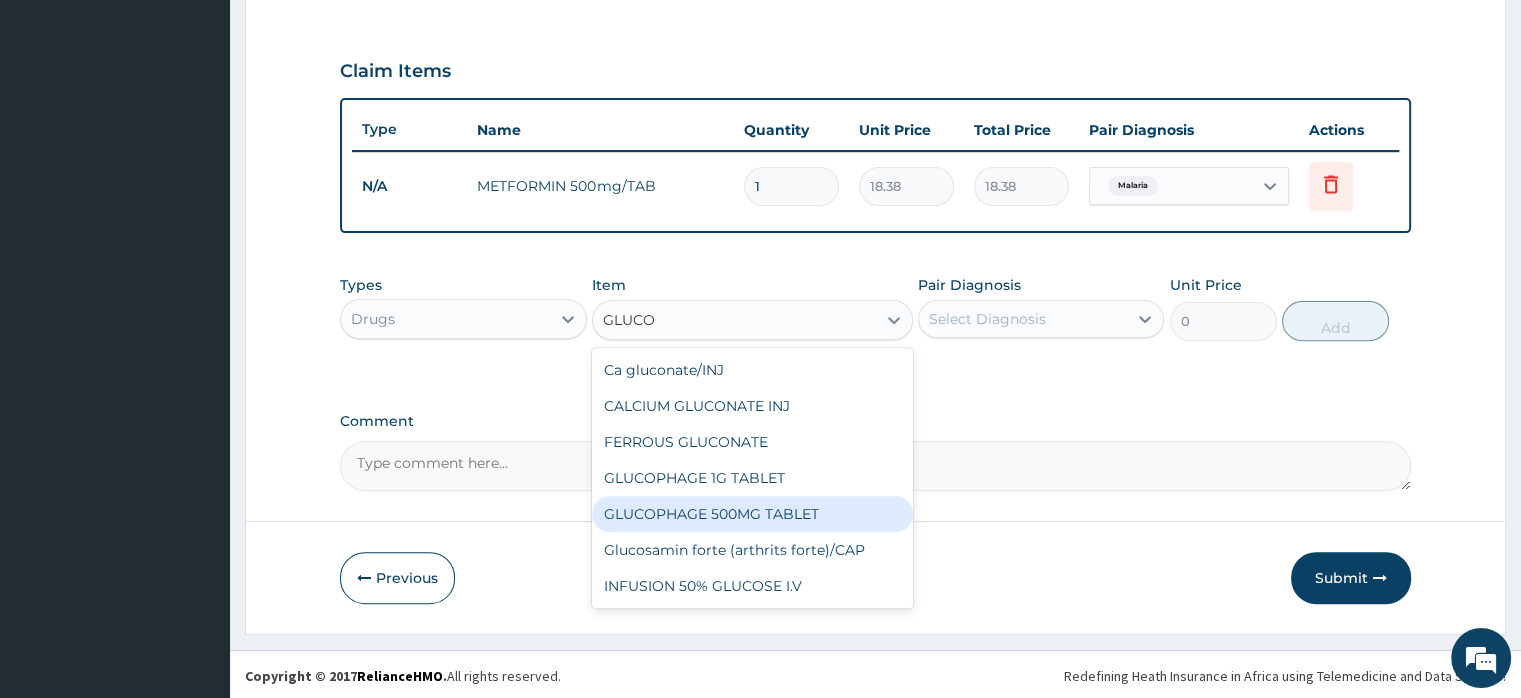 click on "GLUCOPHAGE 500MG TABLET" at bounding box center (752, 514) 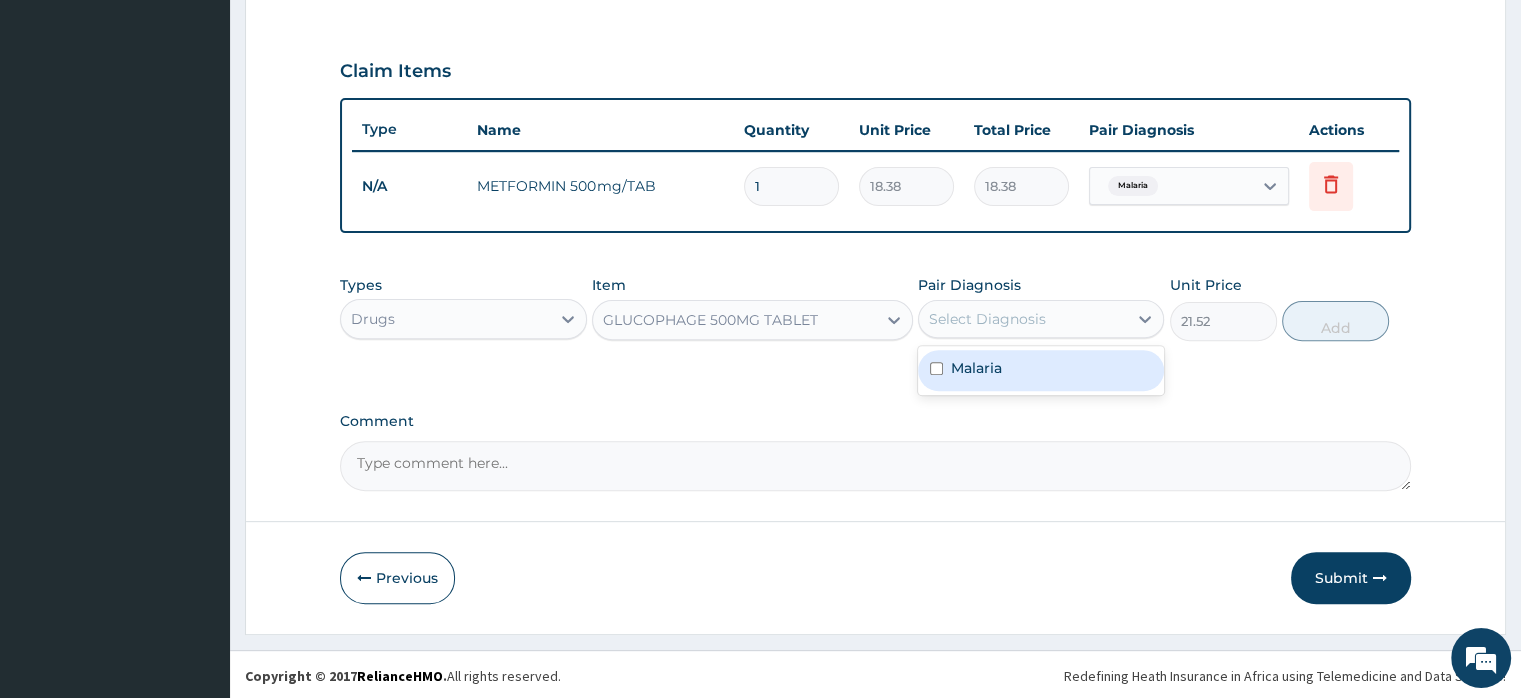 click on "Select Diagnosis" at bounding box center (987, 319) 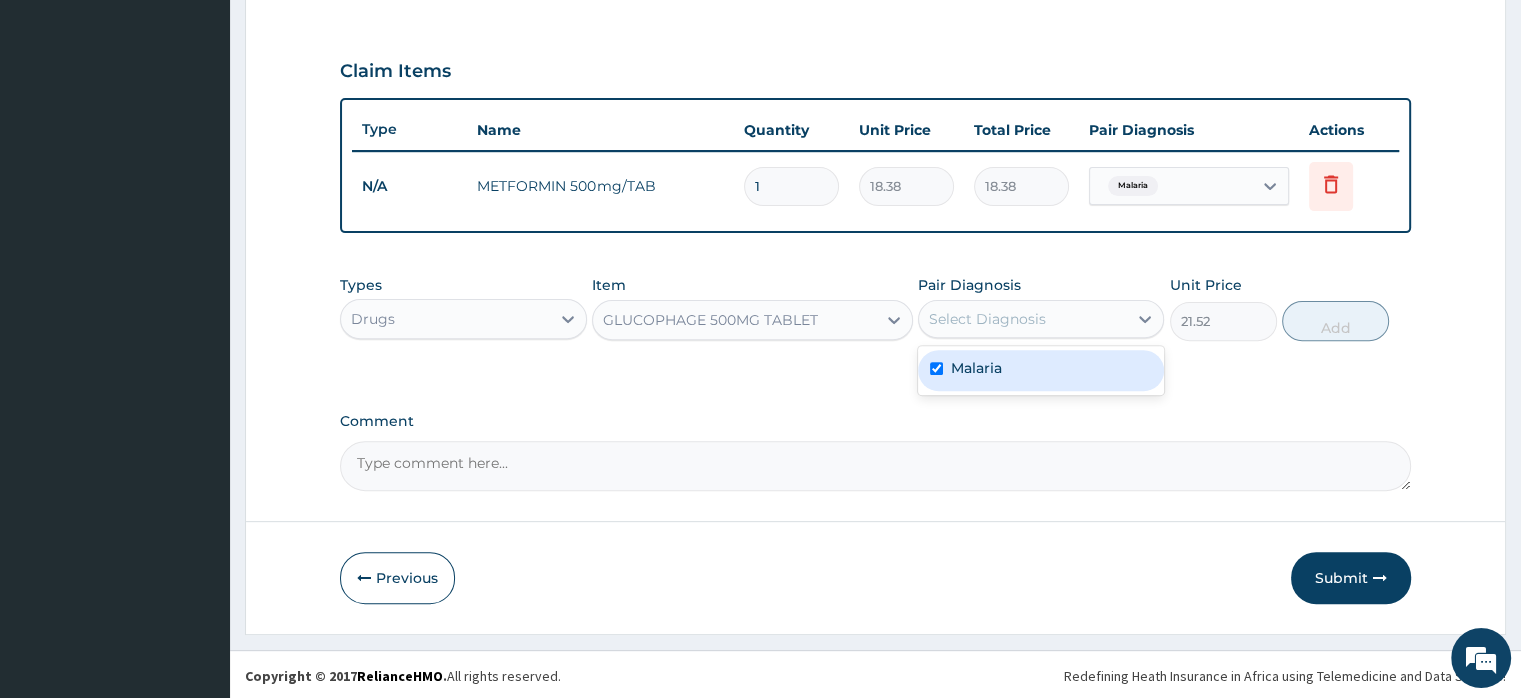 checkbox on "true" 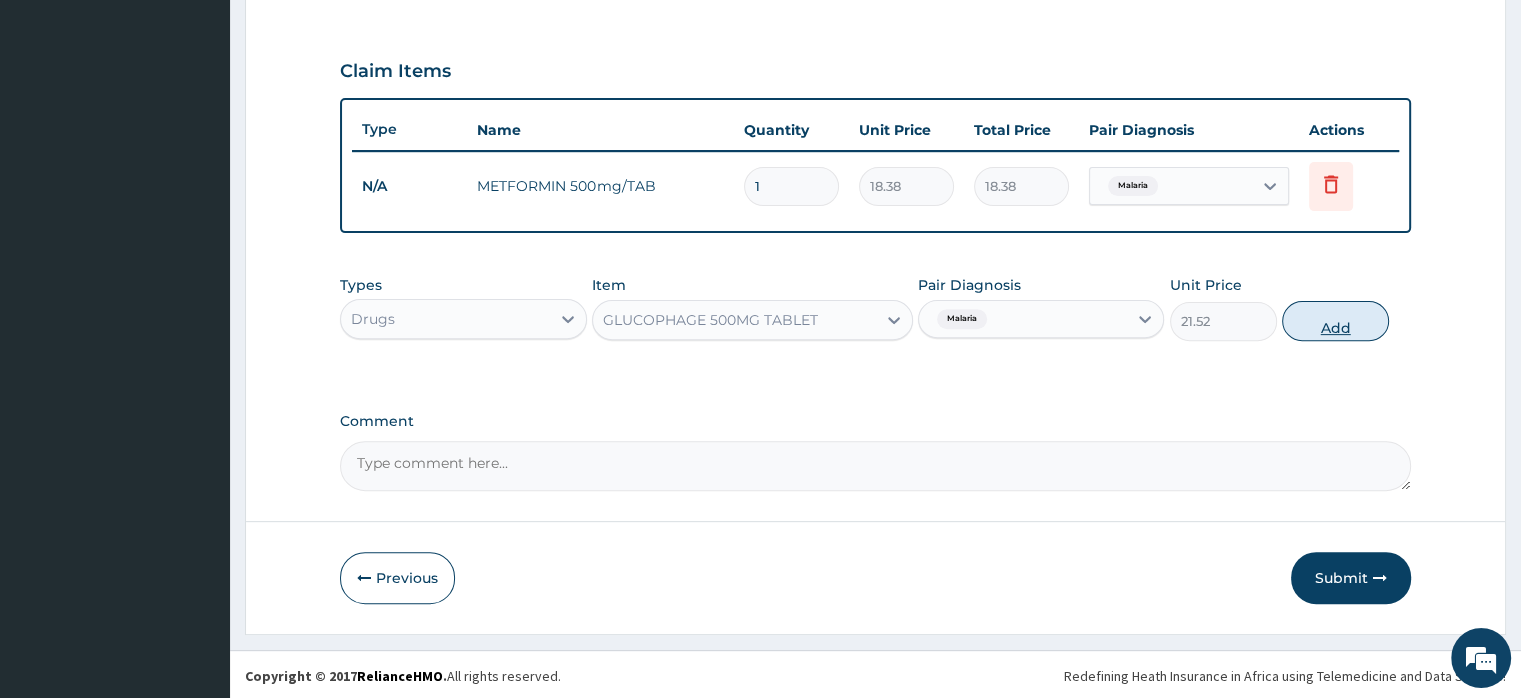 click on "Add" at bounding box center [1335, 321] 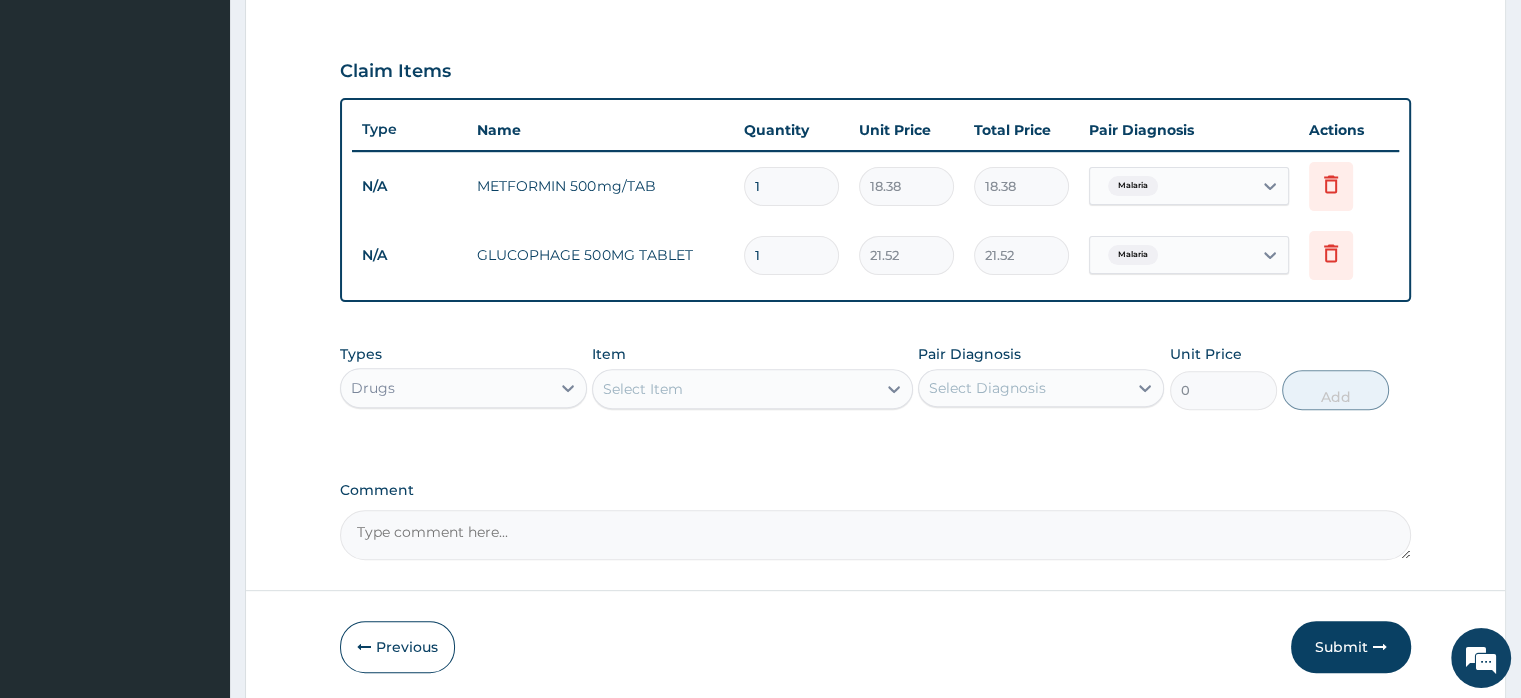 click on "Select Item" at bounding box center (643, 389) 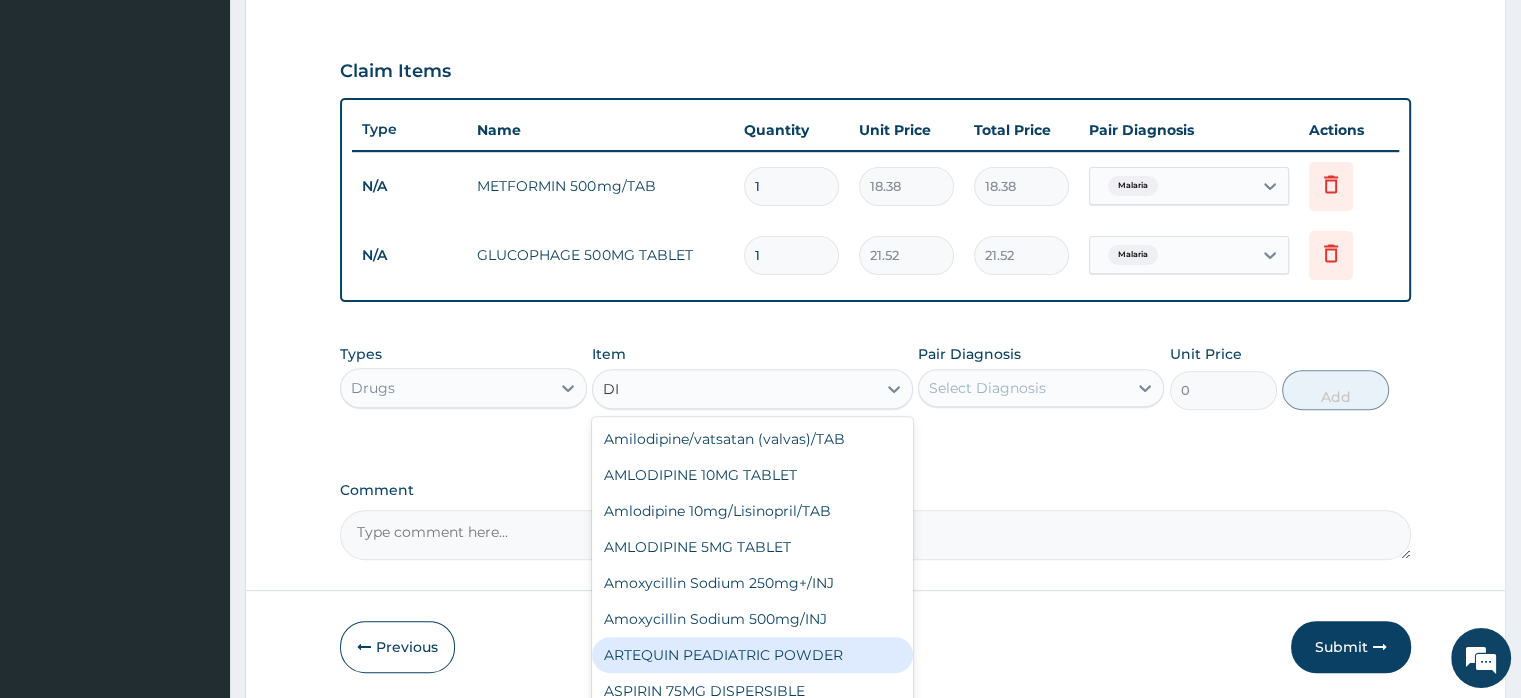 type on "D" 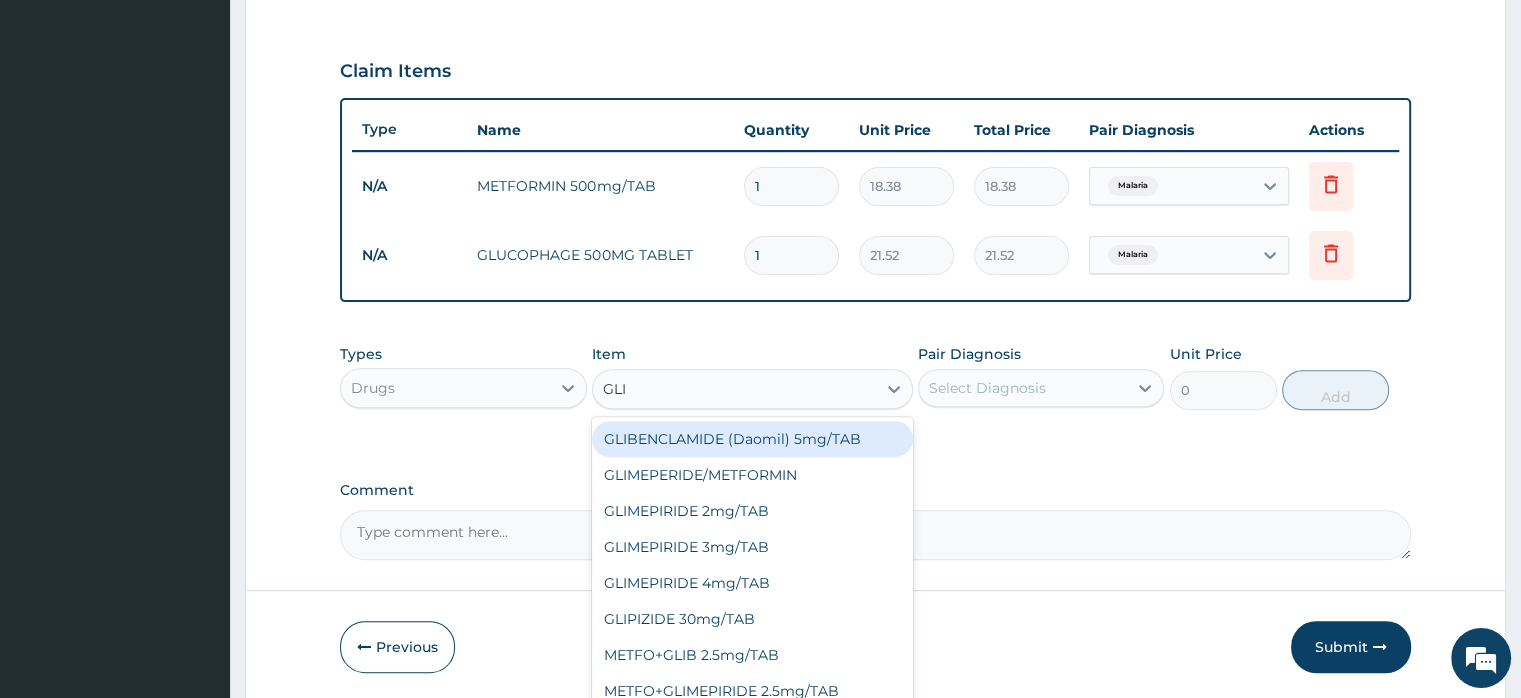 type on "GLIM" 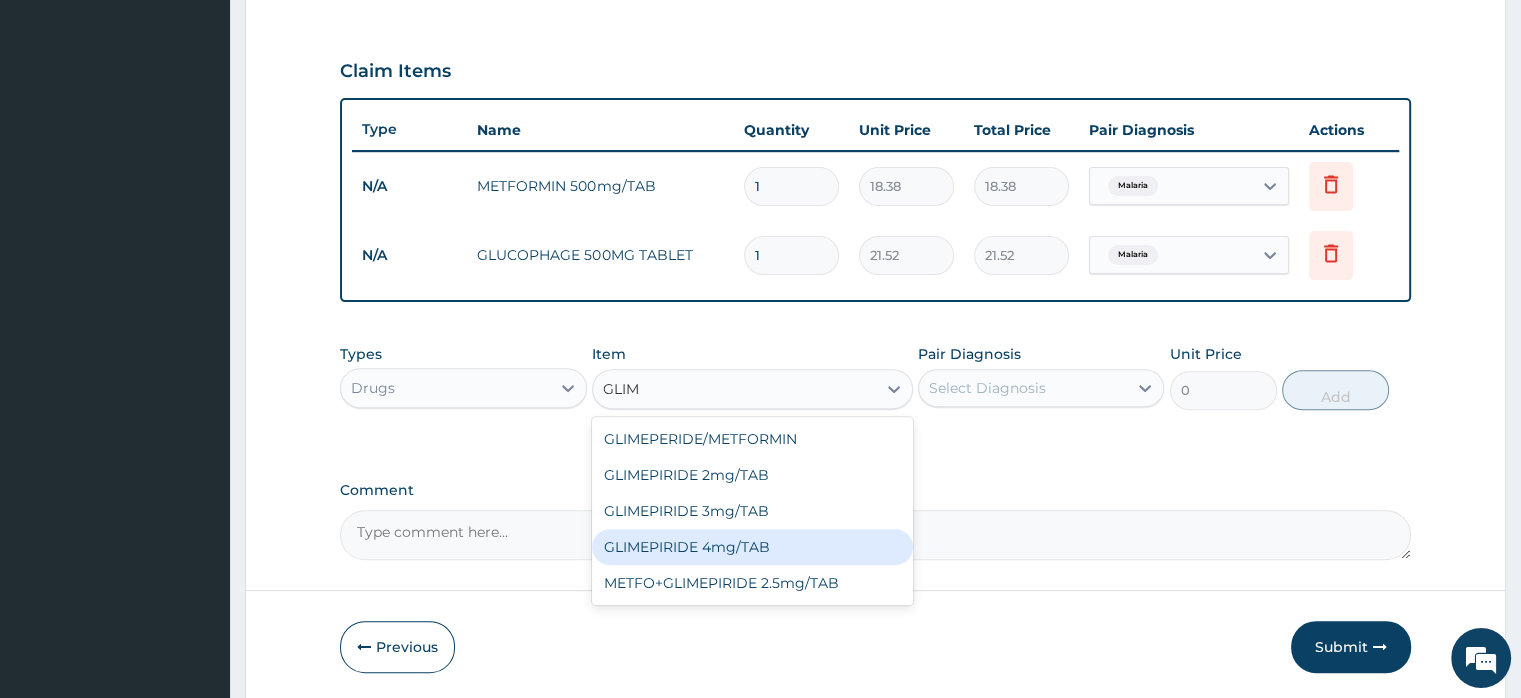 click on "GLIMEPIRIDE 4mg/TAB" at bounding box center [752, 547] 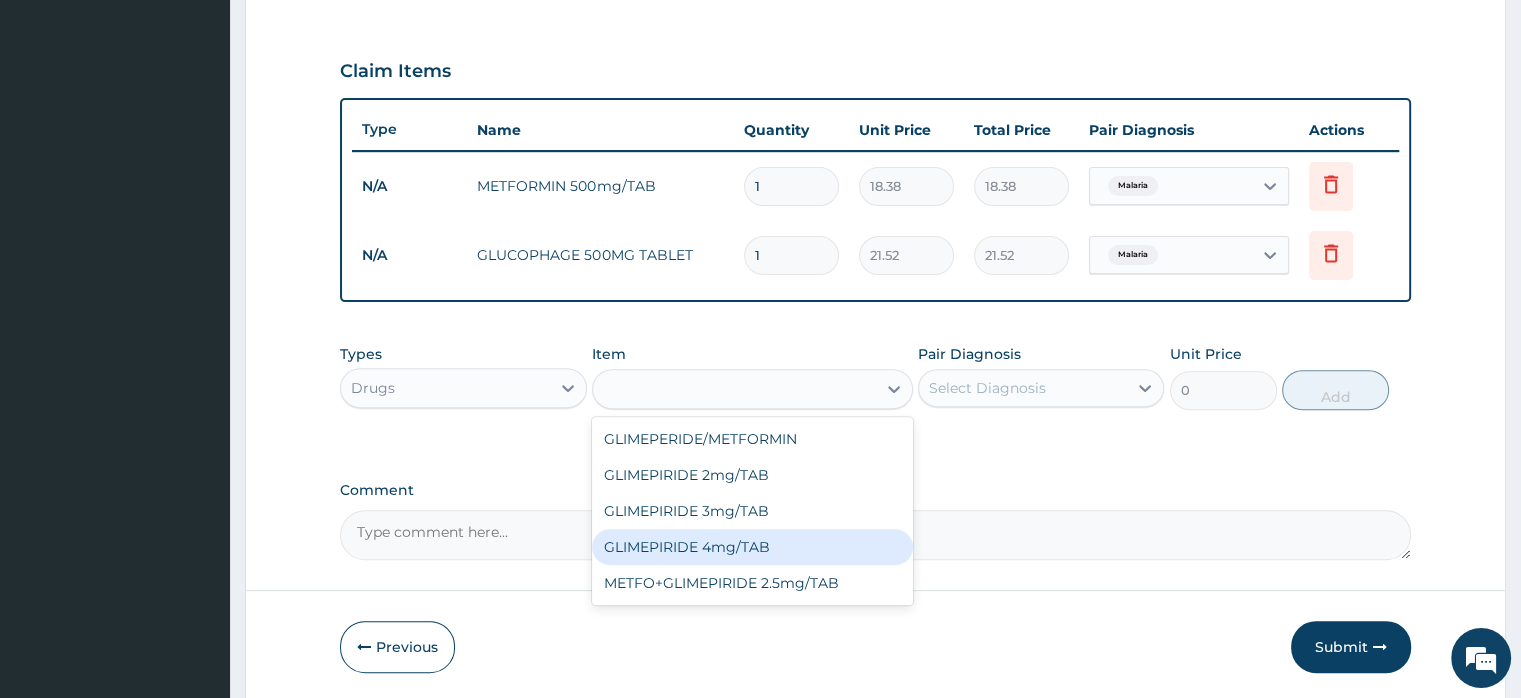 type on "44.62" 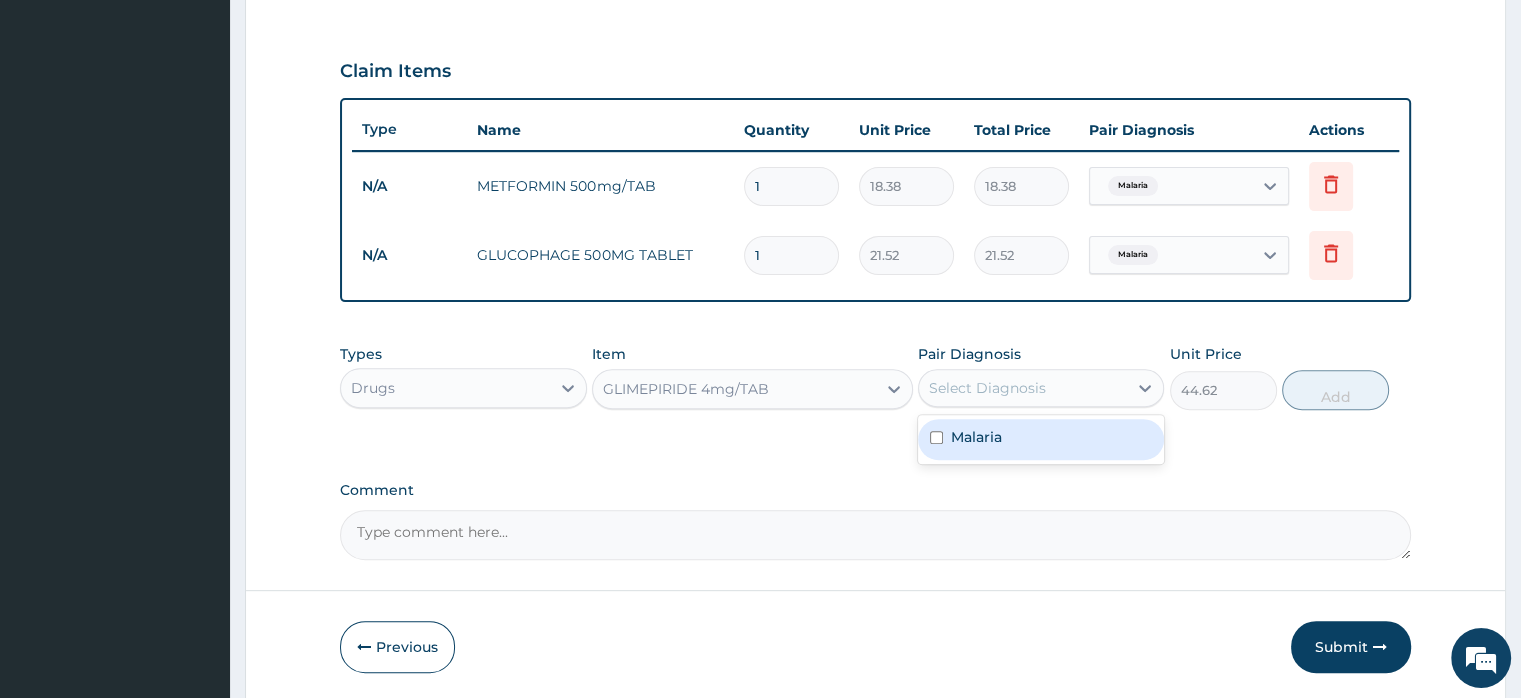click on "Select Diagnosis" at bounding box center (1023, 388) 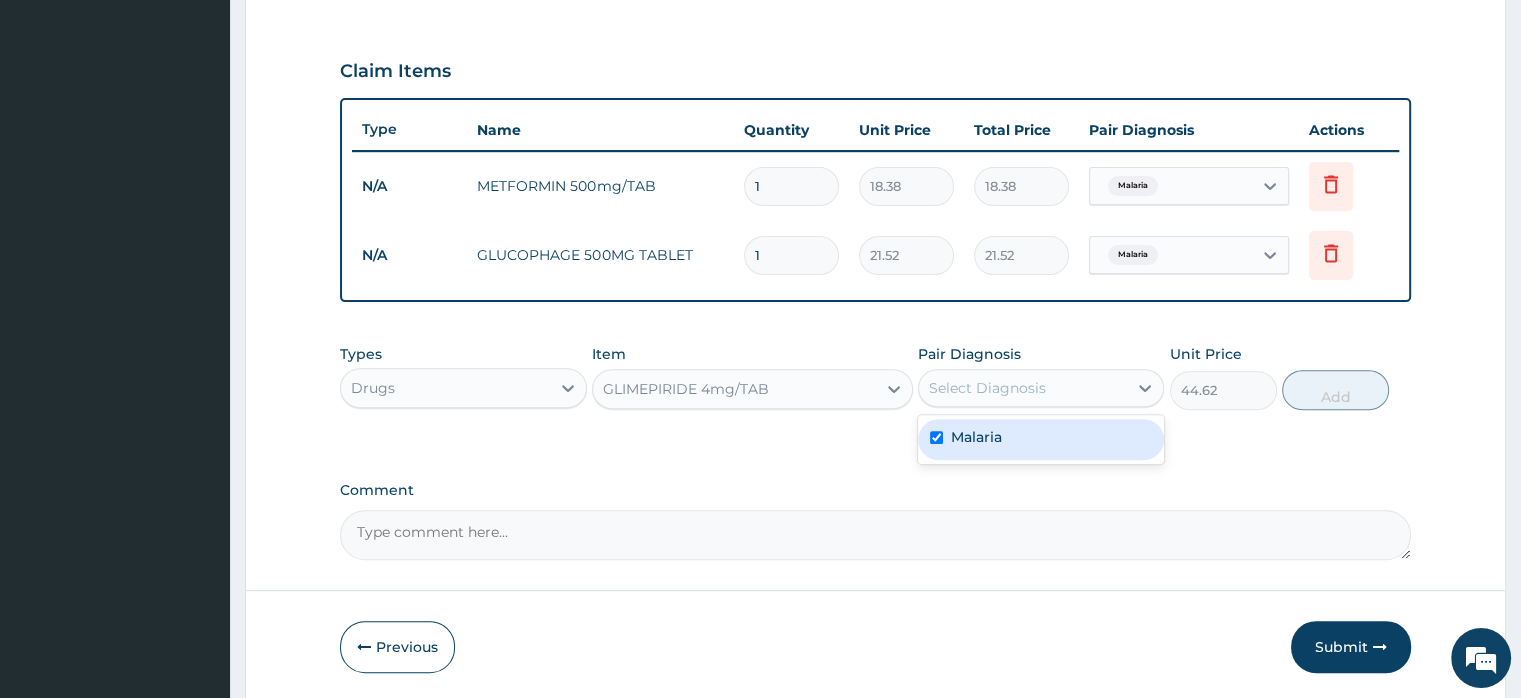 checkbox on "true" 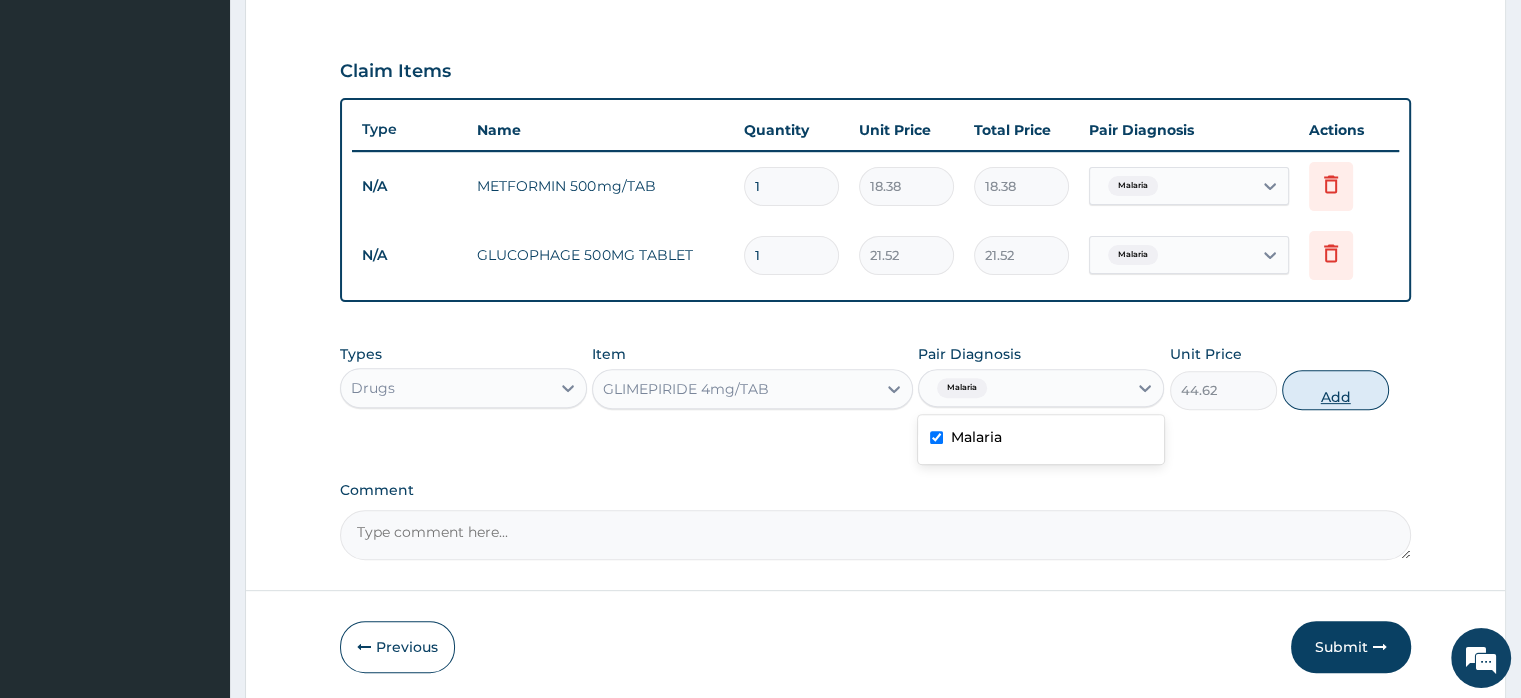 click on "Add" at bounding box center (1335, 390) 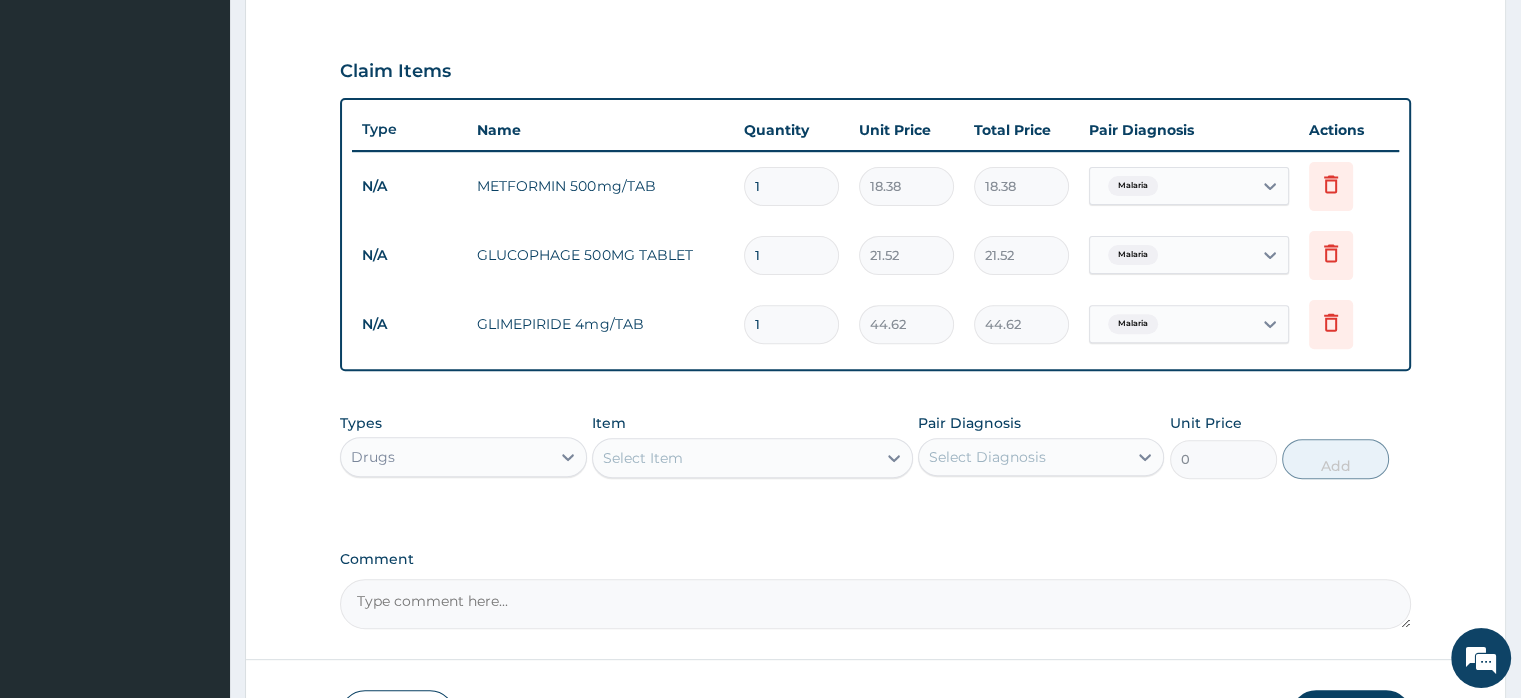 click on "Select Item" at bounding box center (643, 458) 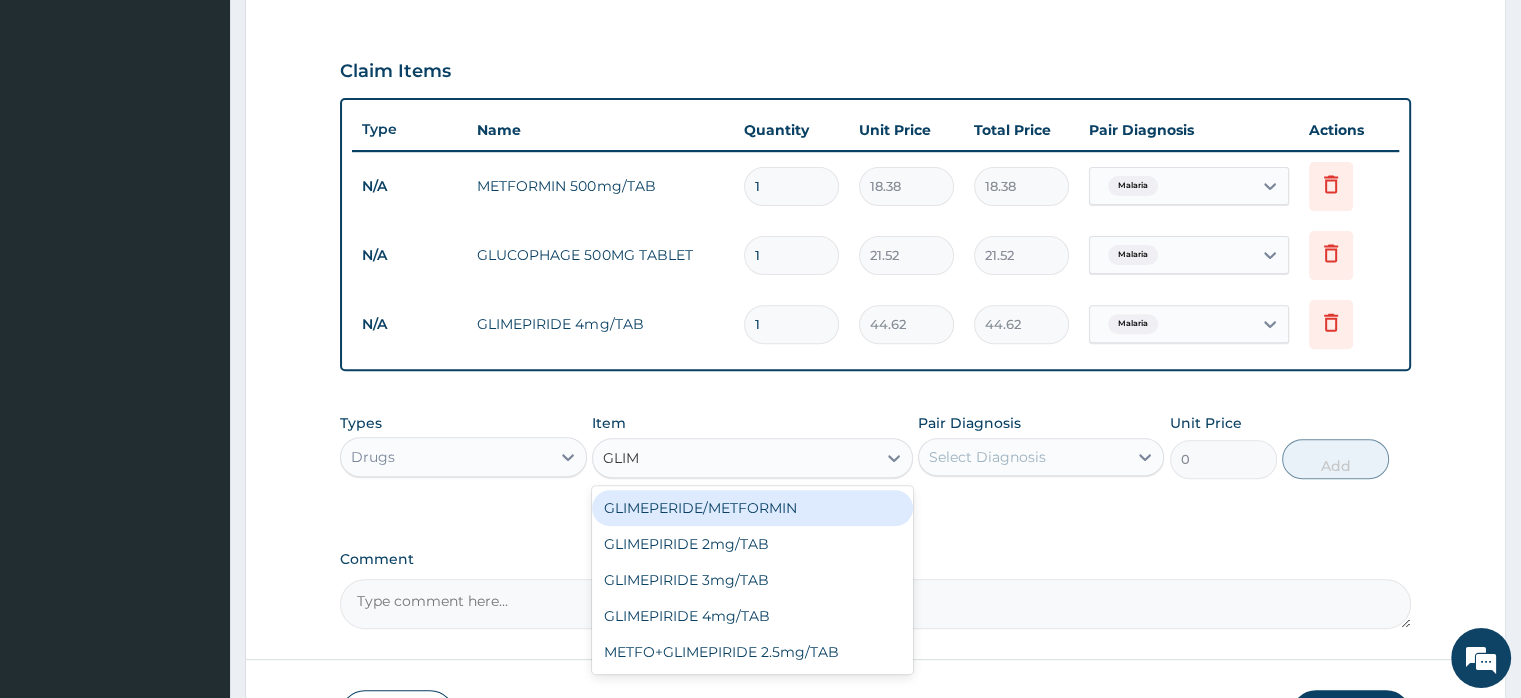 type on "GLIME" 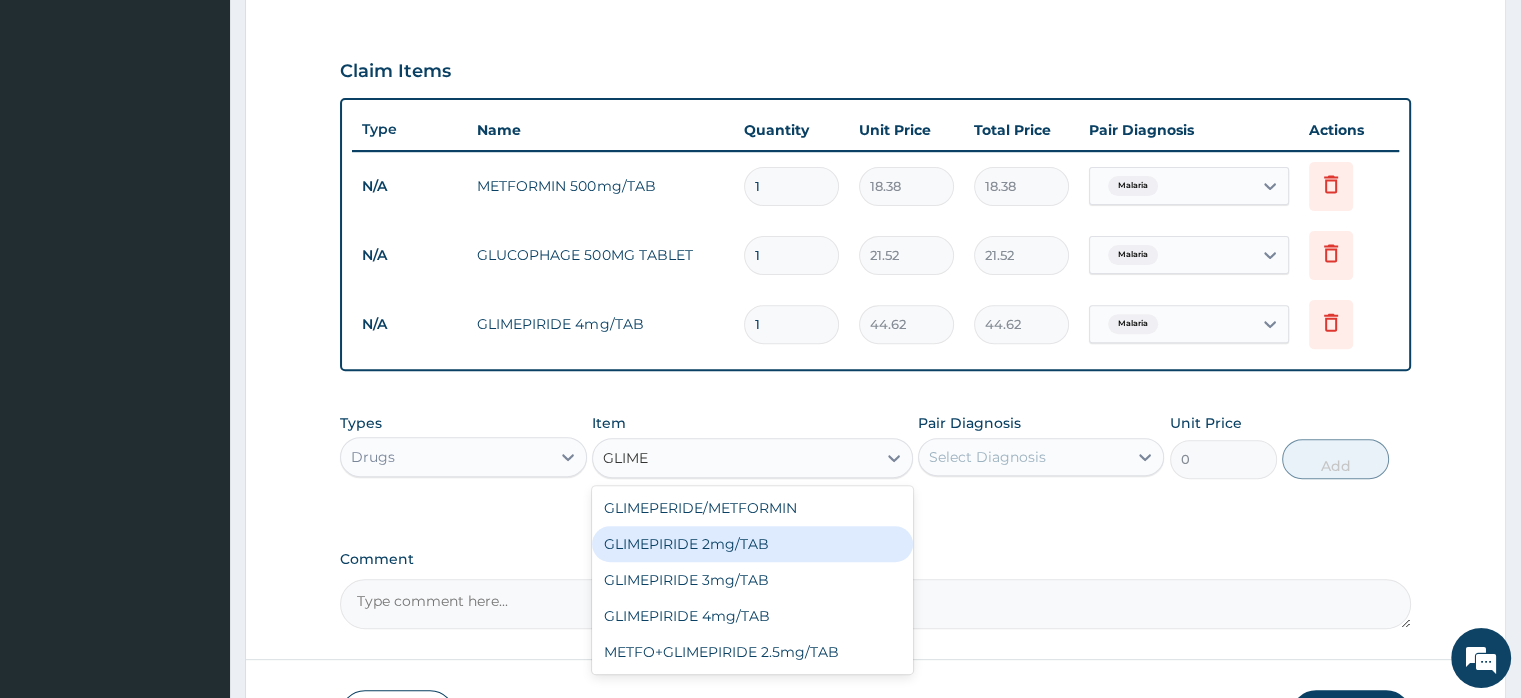 click on "GLIMEPIRIDE 2mg/TAB" at bounding box center [752, 544] 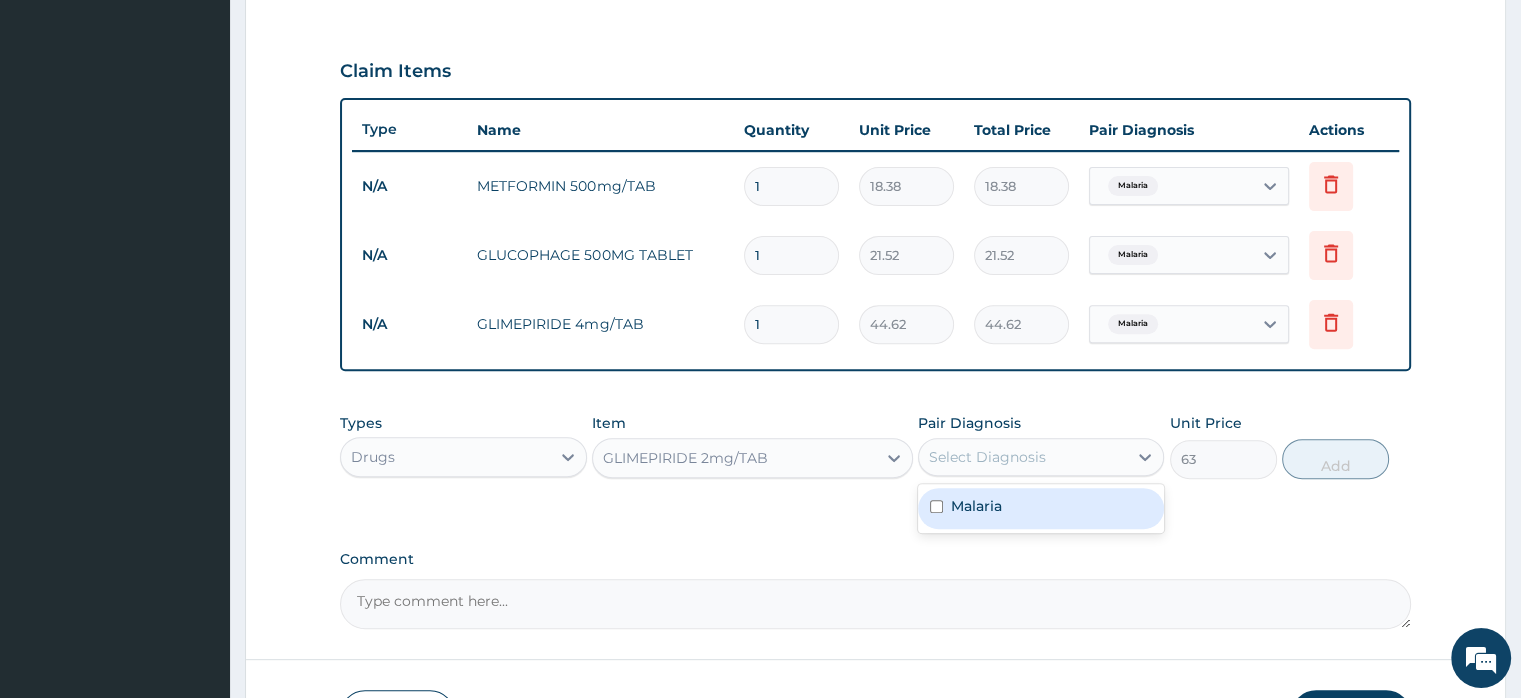 click on "Select Diagnosis" at bounding box center (987, 457) 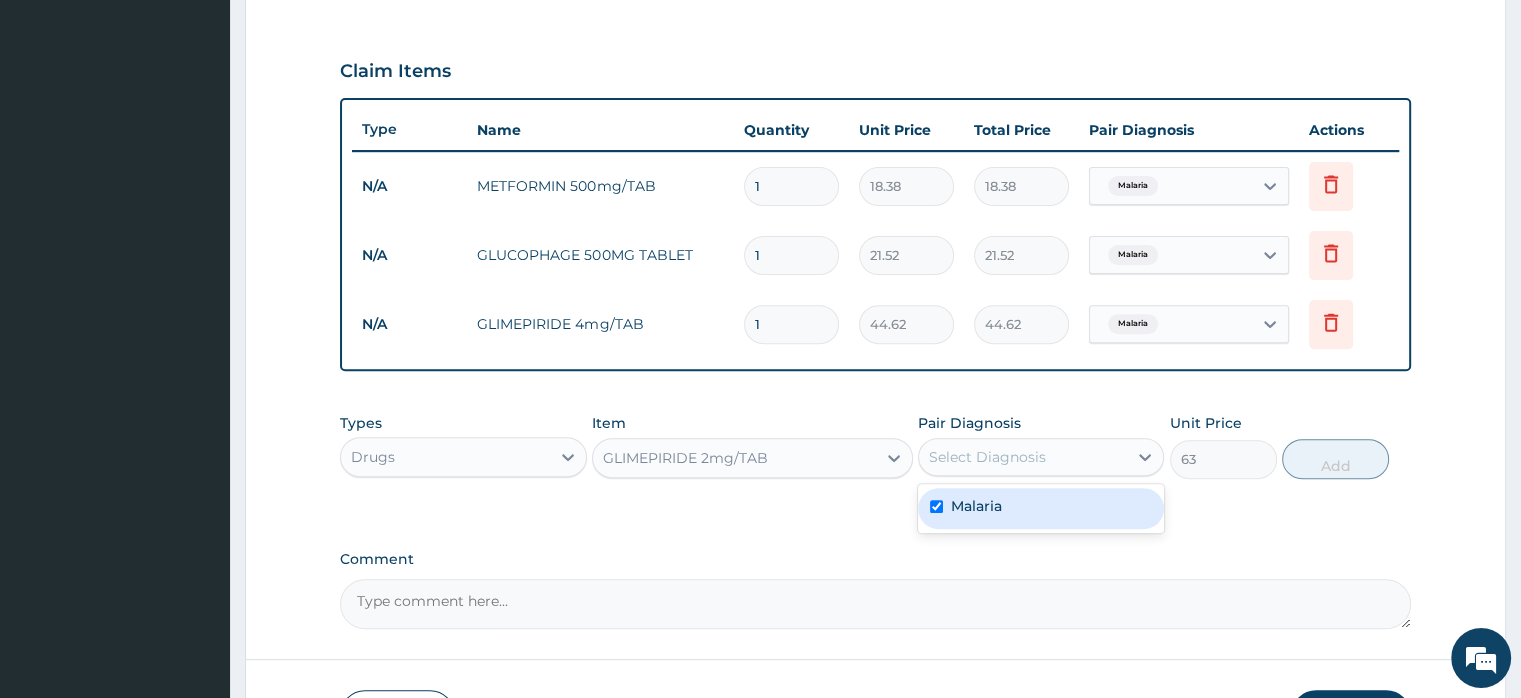 checkbox on "true" 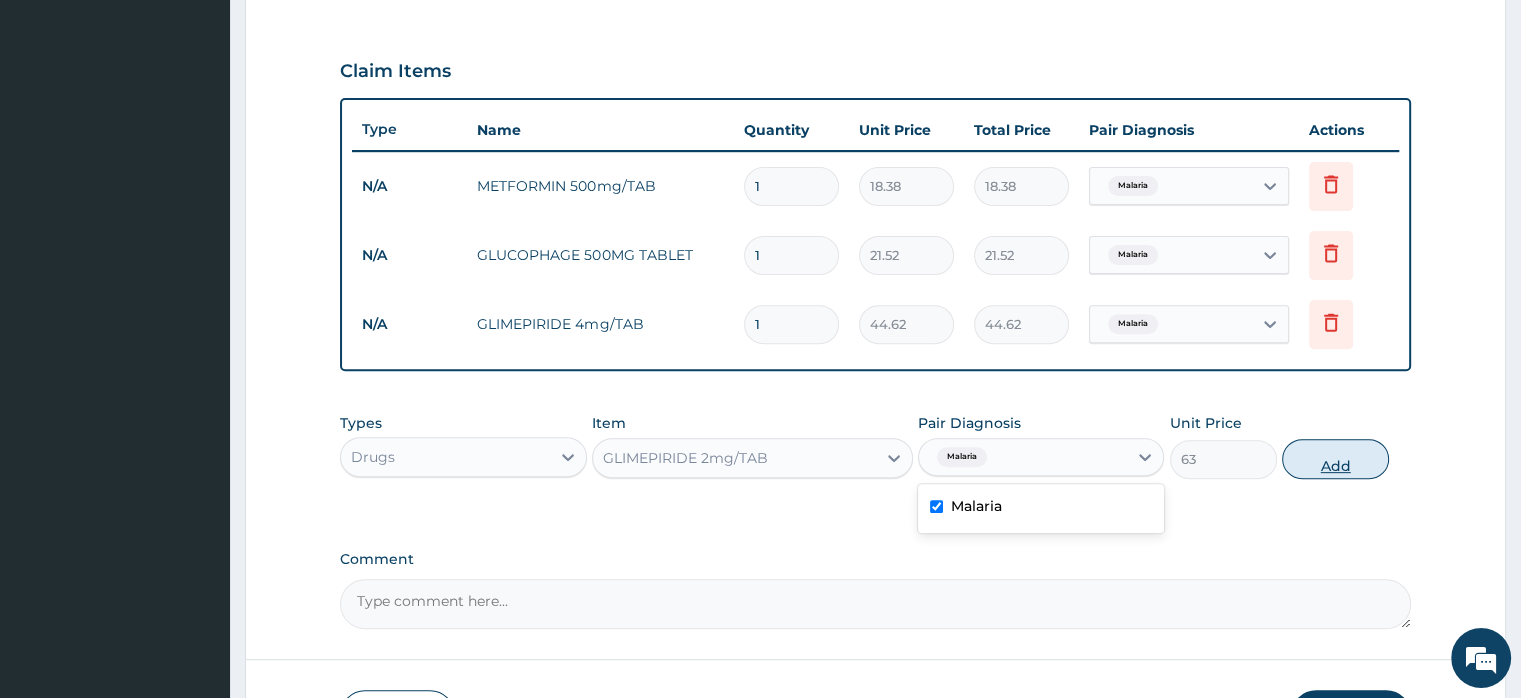 click on "Add" at bounding box center [1335, 459] 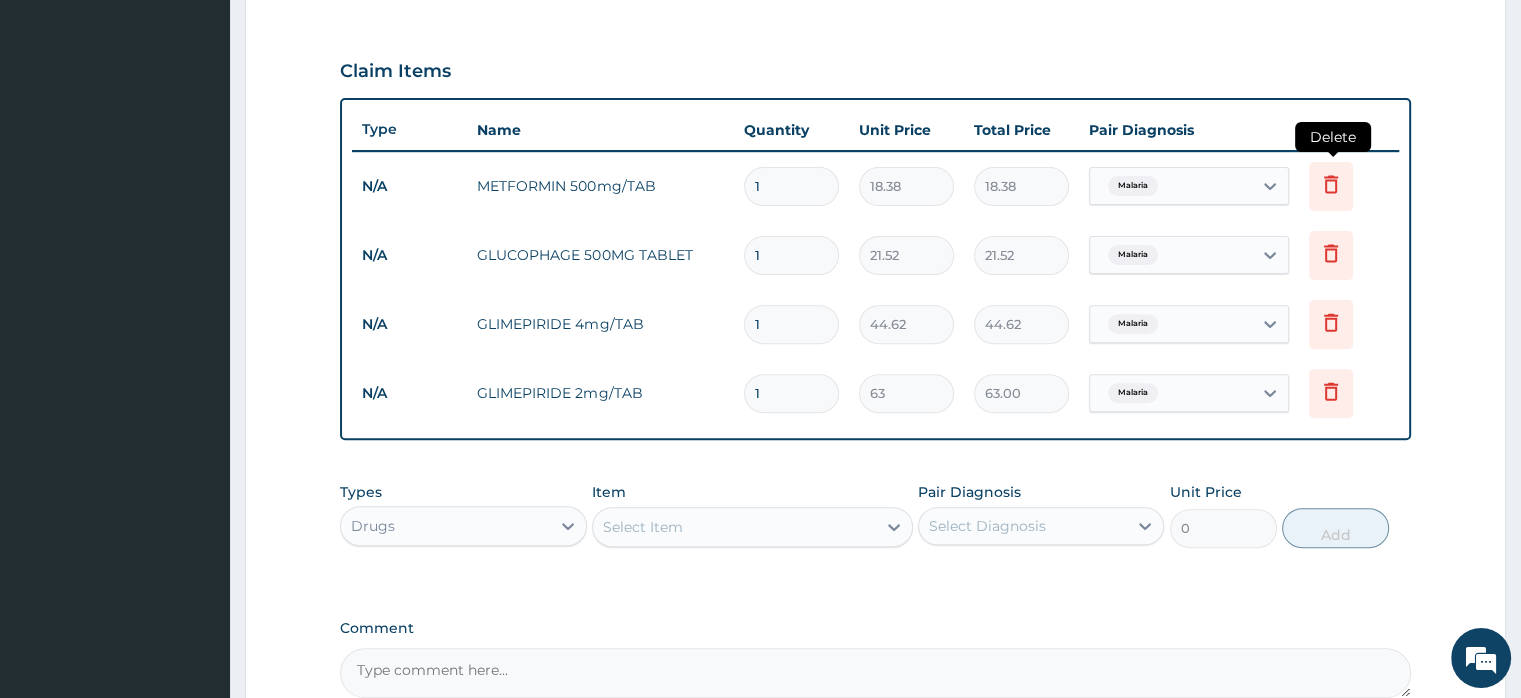 click 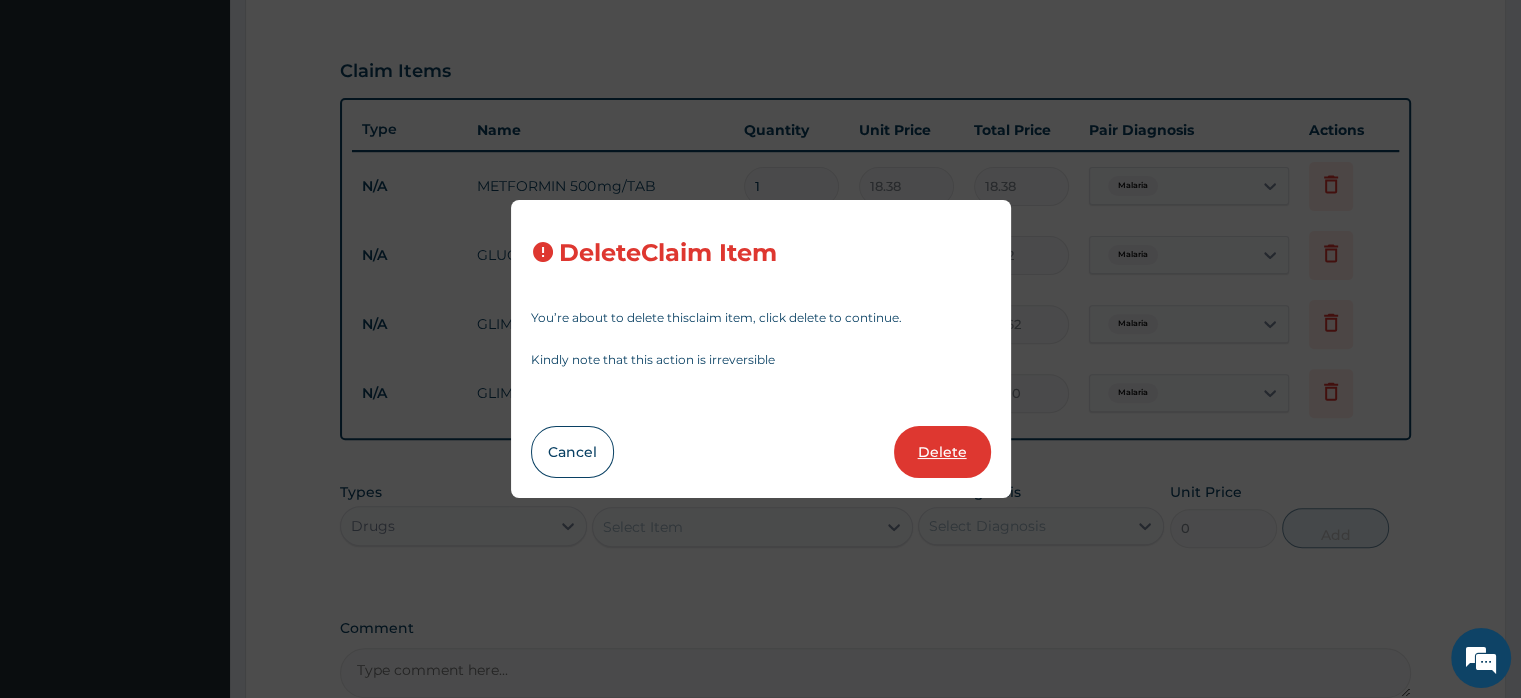 click on "Delete" at bounding box center [942, 452] 